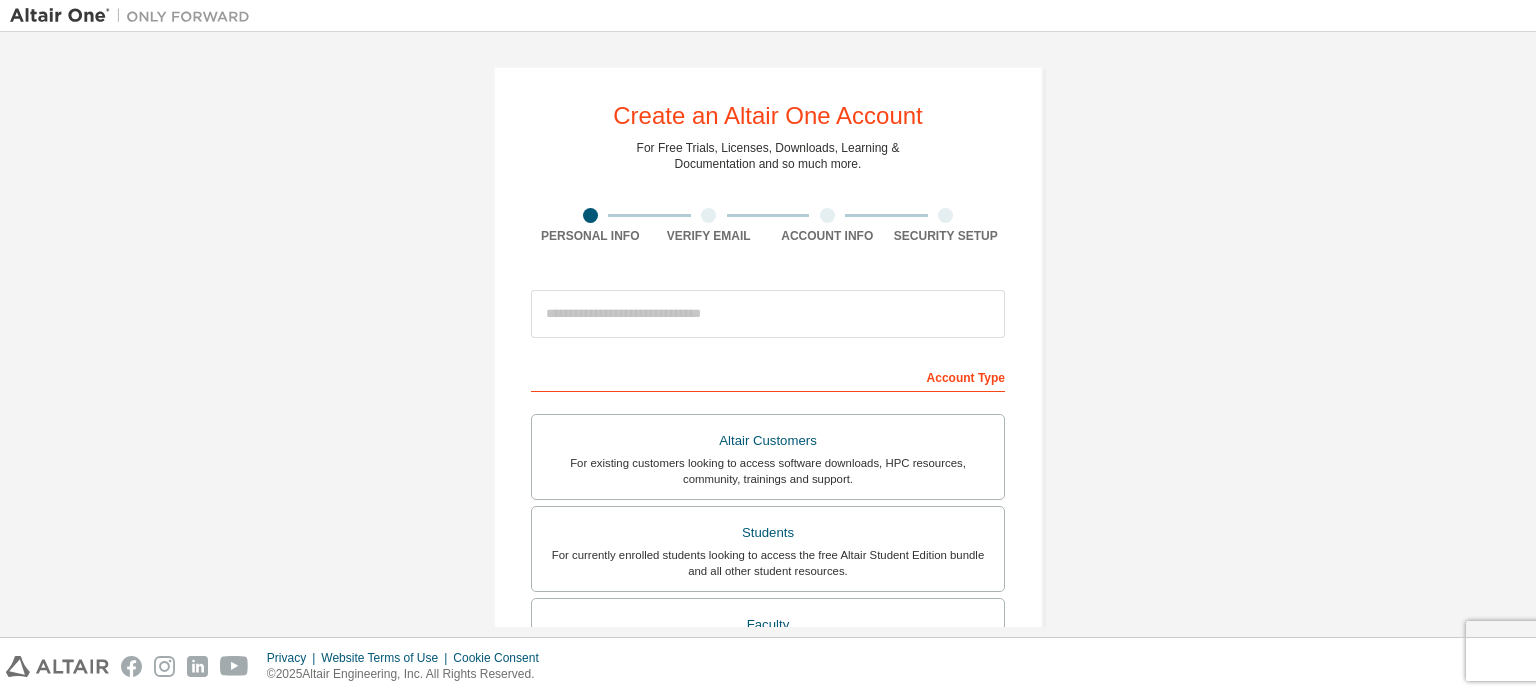 scroll, scrollTop: 0, scrollLeft: 0, axis: both 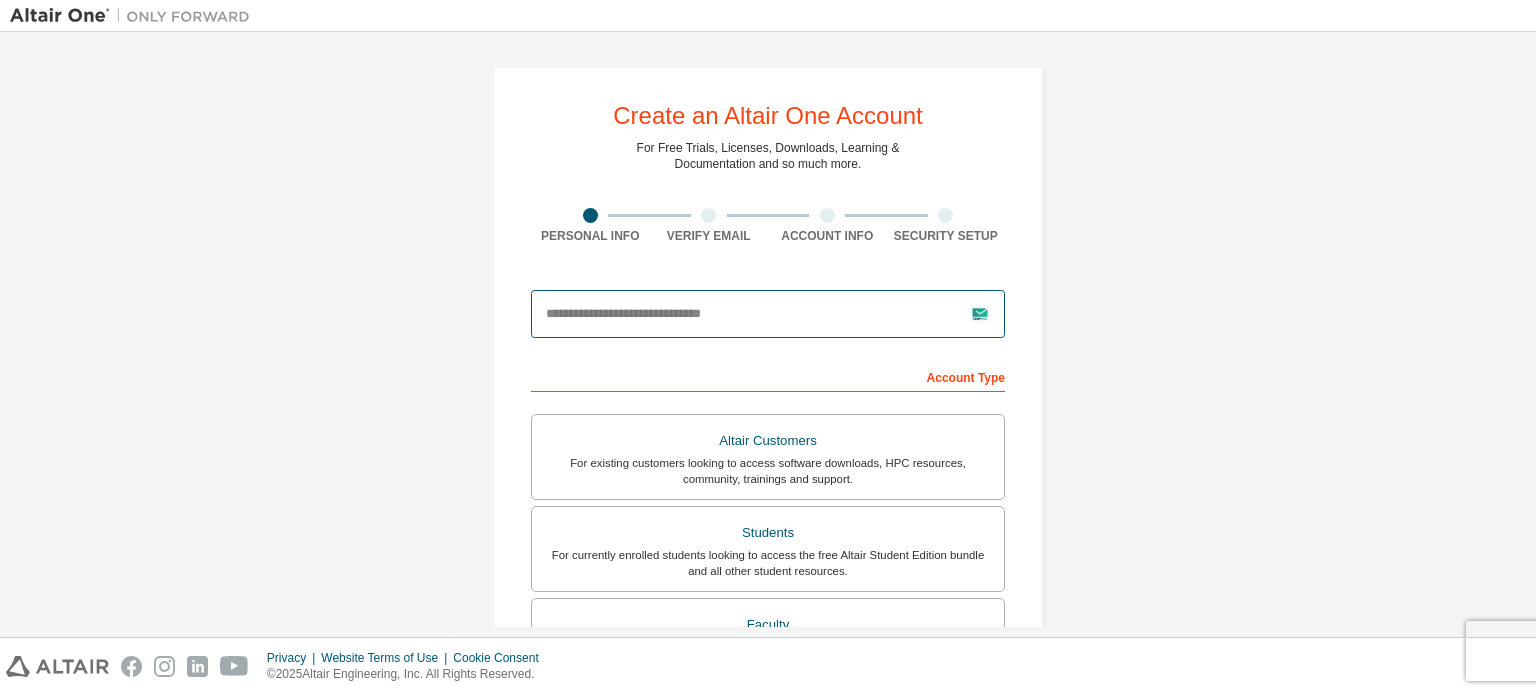 click at bounding box center [768, 314] 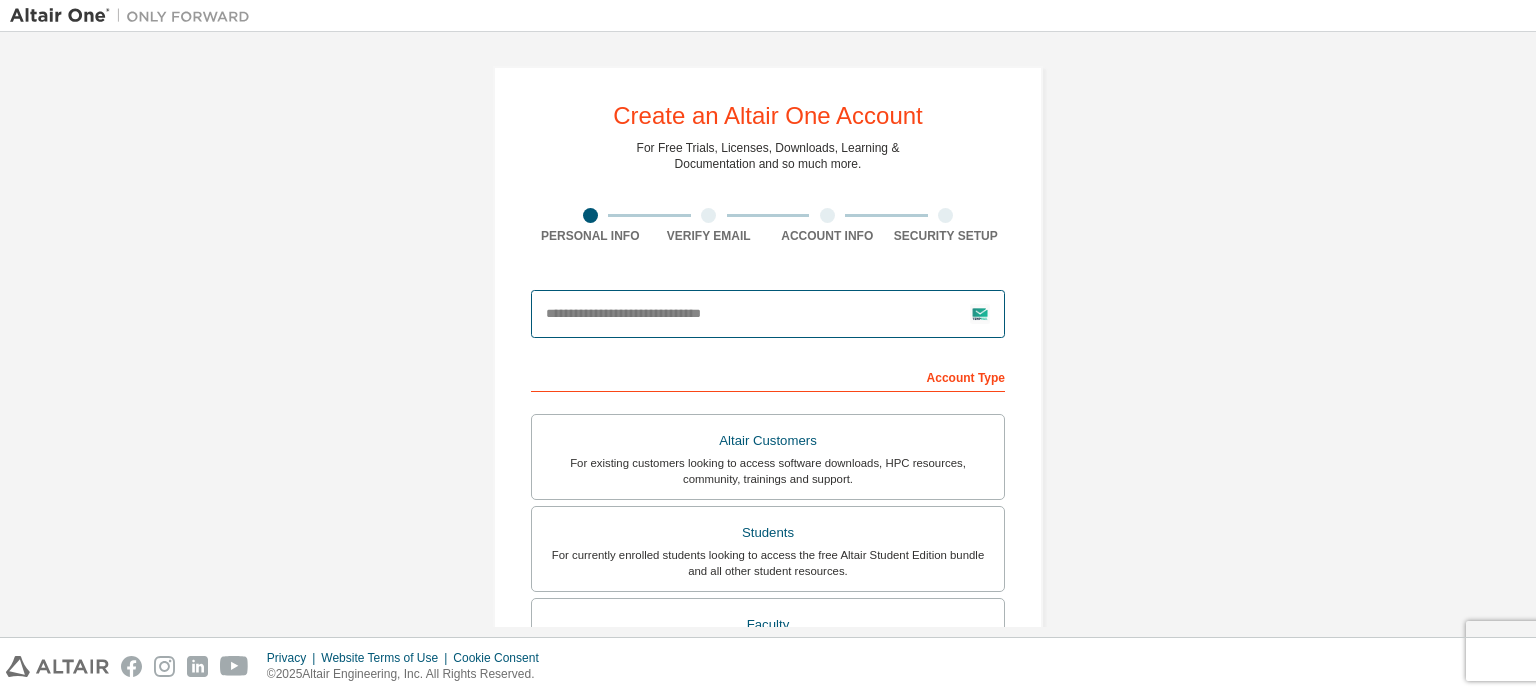 type on "**********" 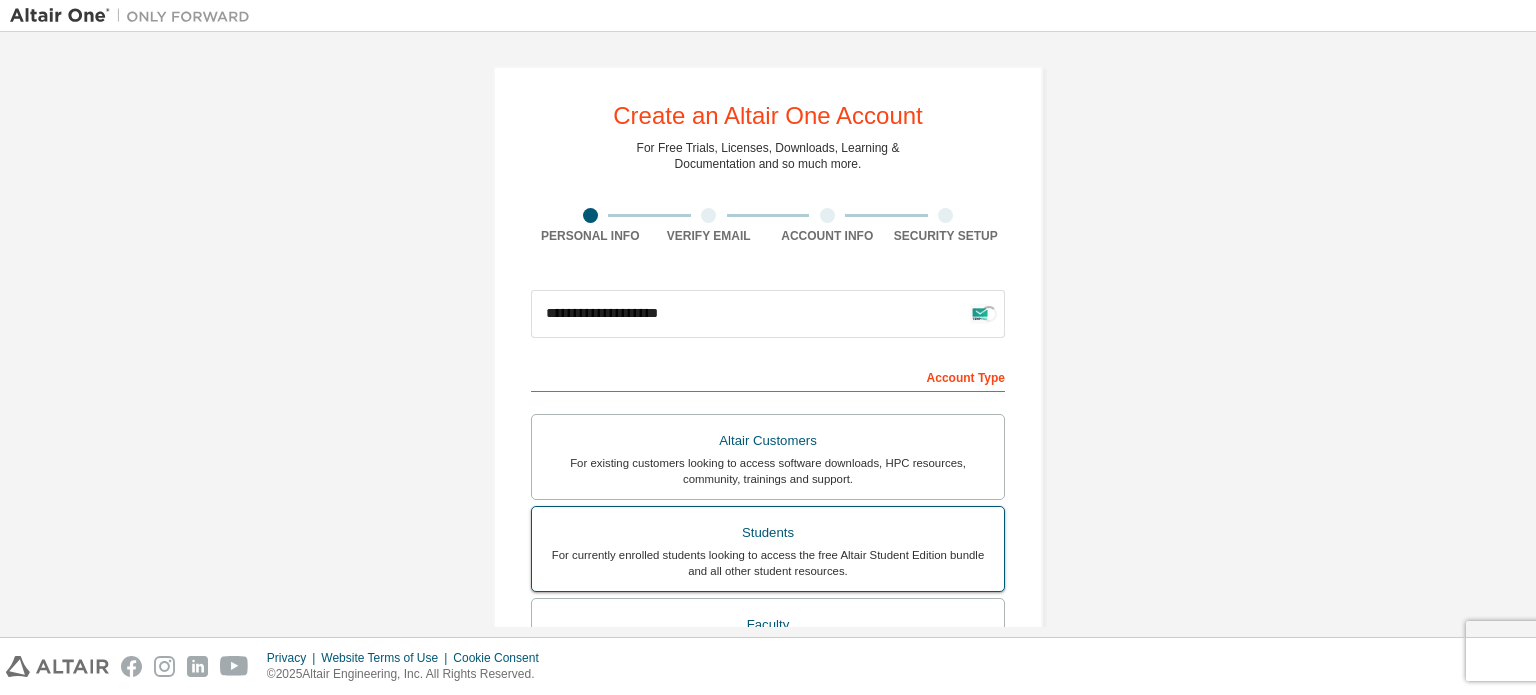 click on "For currently enrolled students looking to access the free Altair Student Edition bundle and all other student resources." at bounding box center (768, 563) 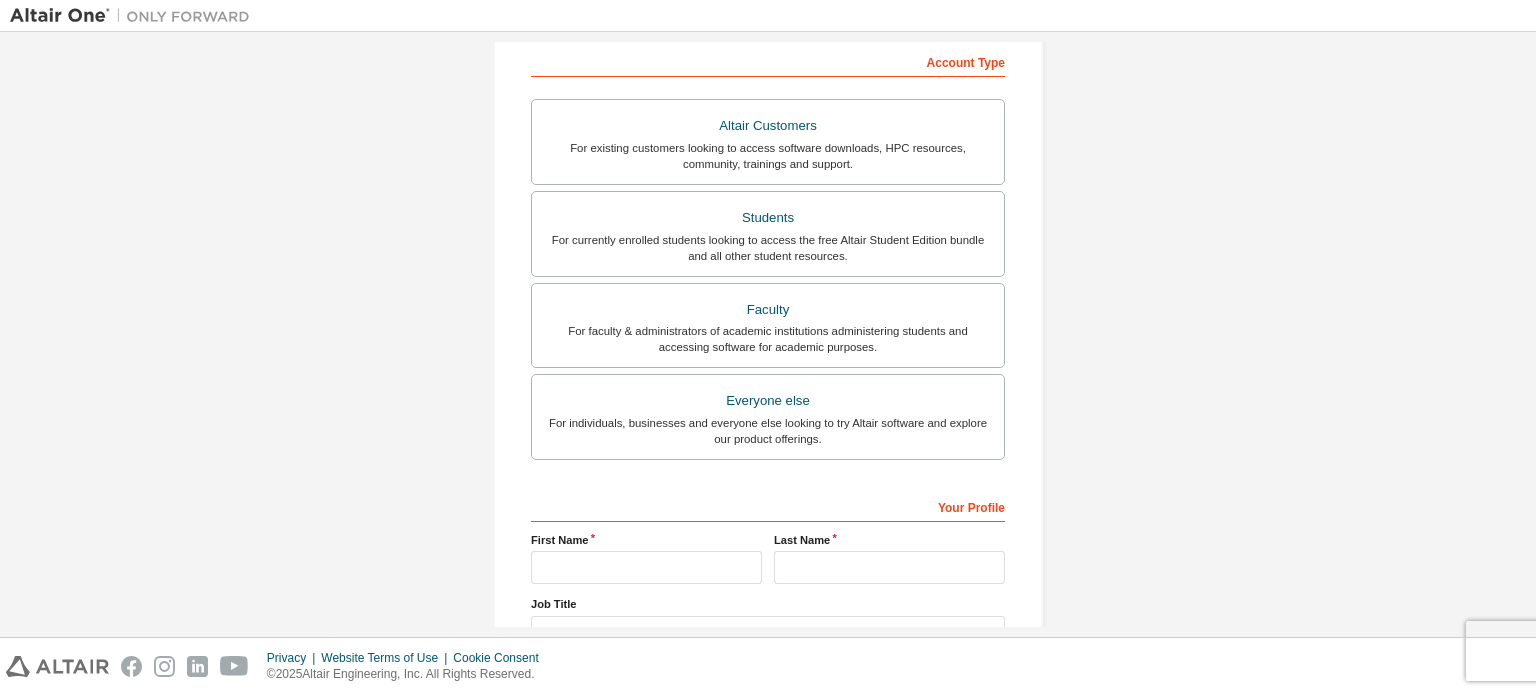 scroll, scrollTop: 469, scrollLeft: 0, axis: vertical 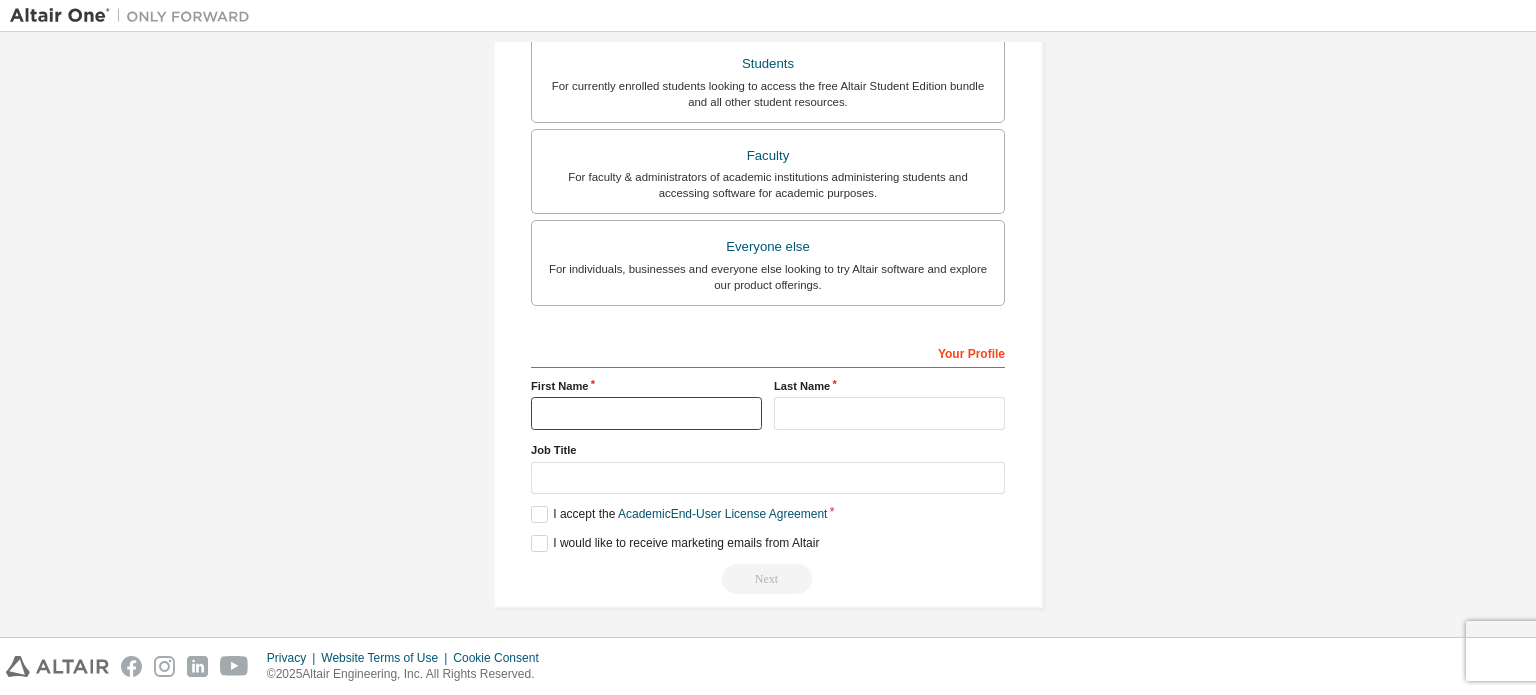 click at bounding box center (646, 413) 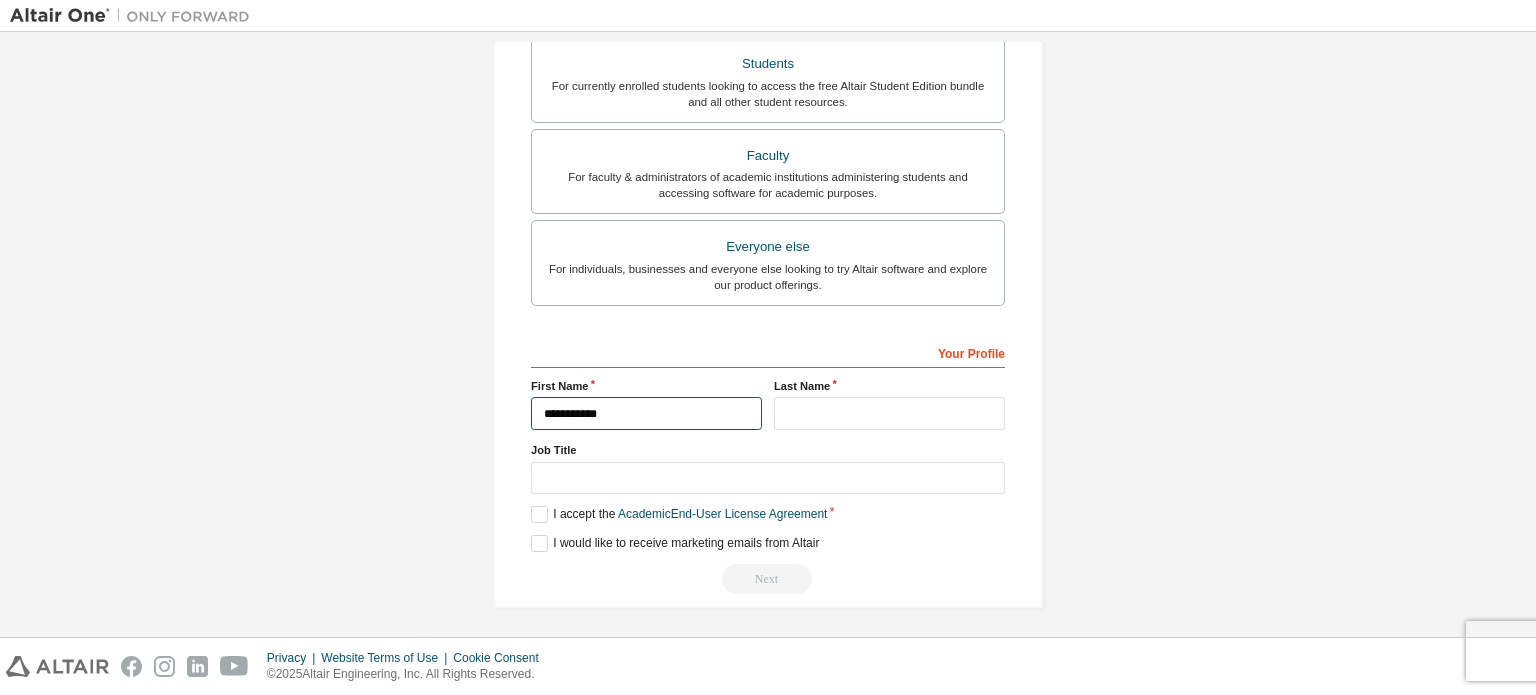 type on "**********" 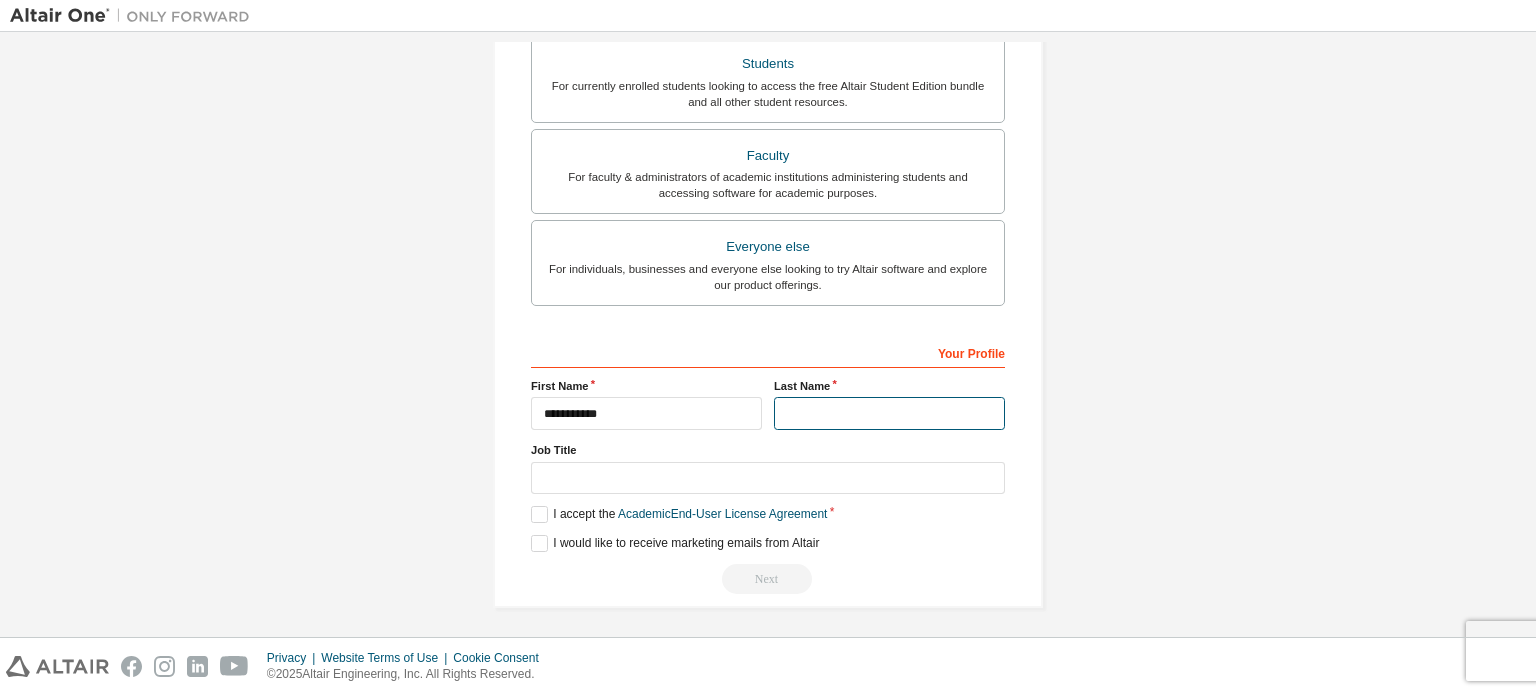 click at bounding box center (889, 413) 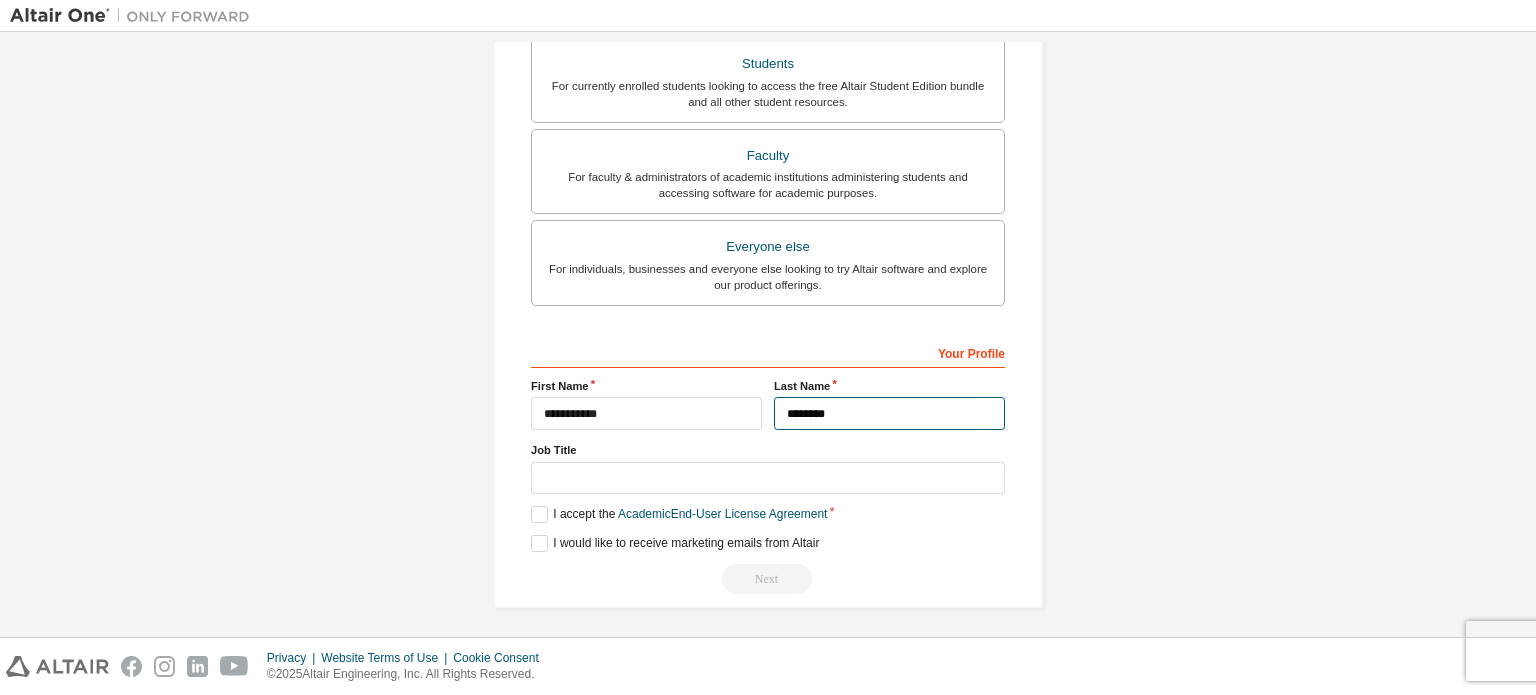 type on "********" 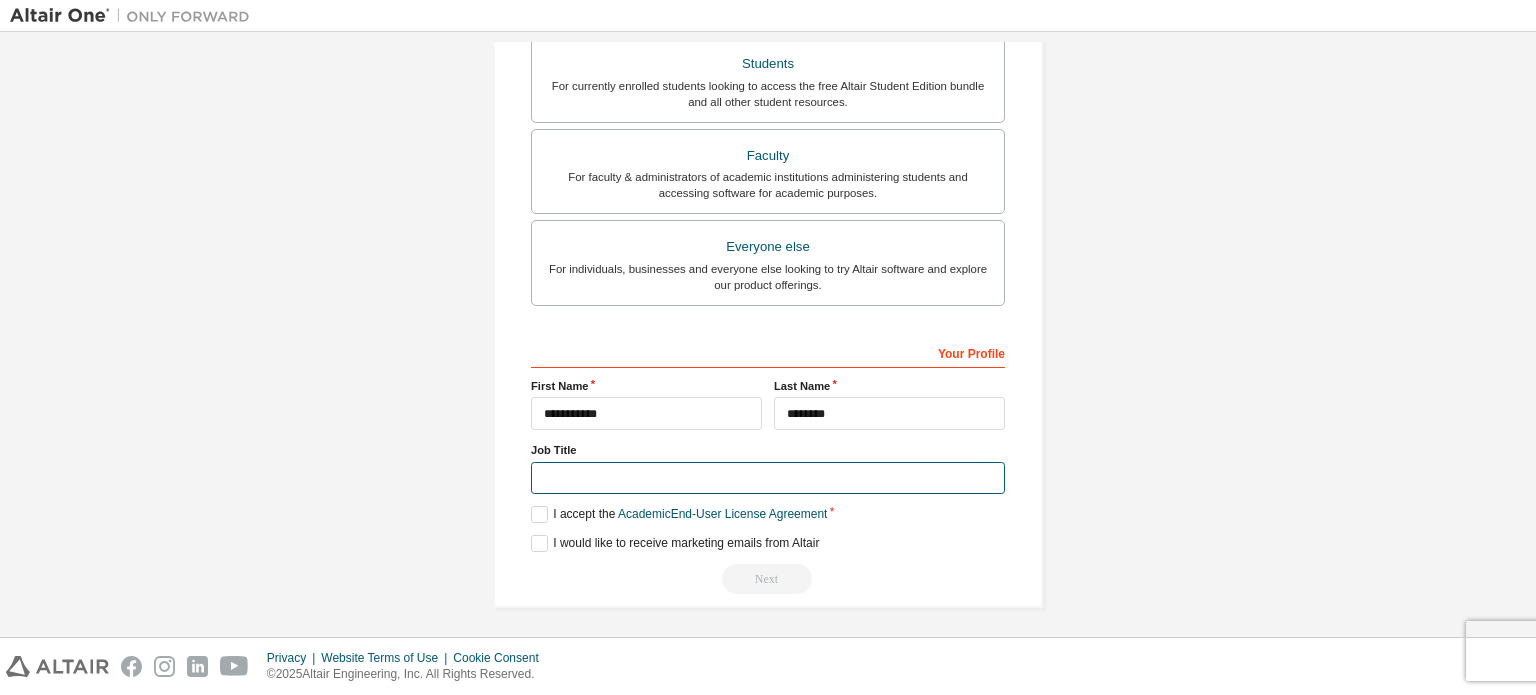 click at bounding box center (768, 478) 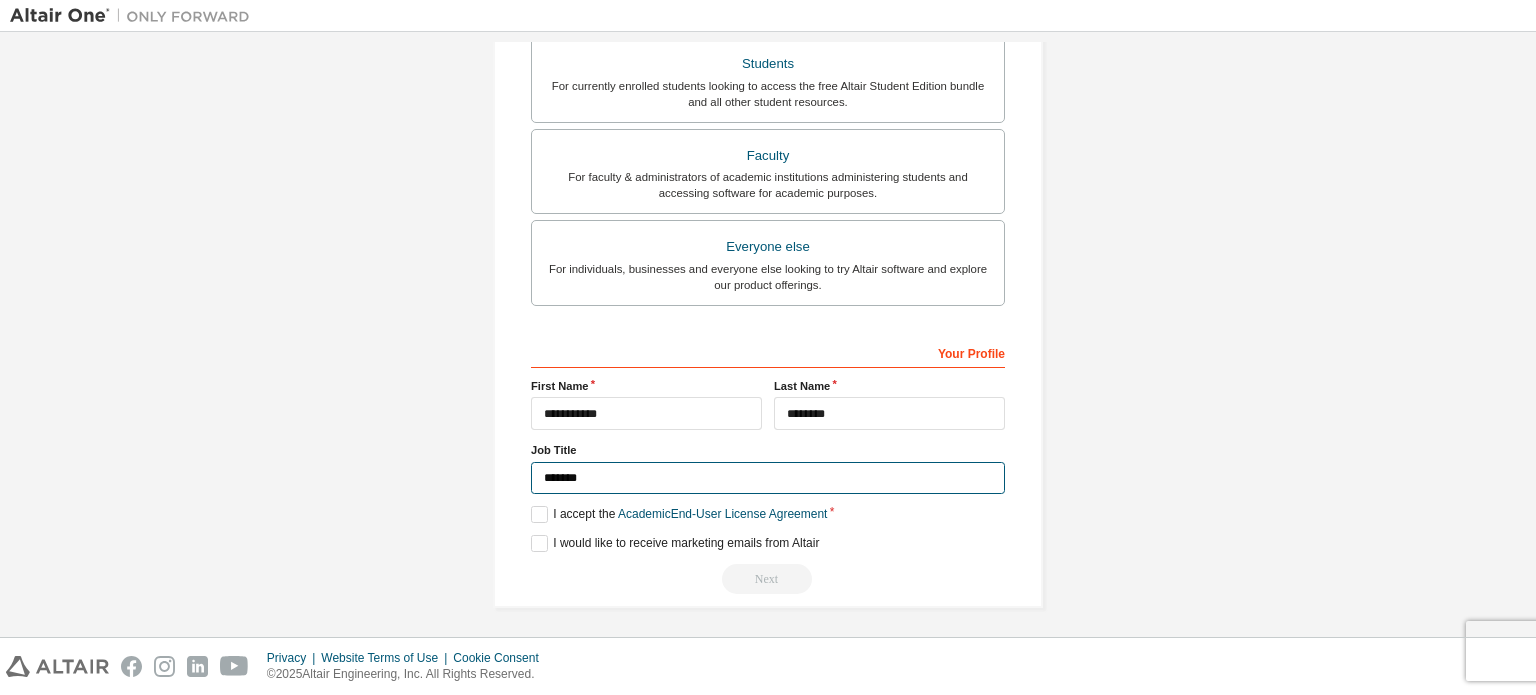 click on "*******" at bounding box center (768, 478) 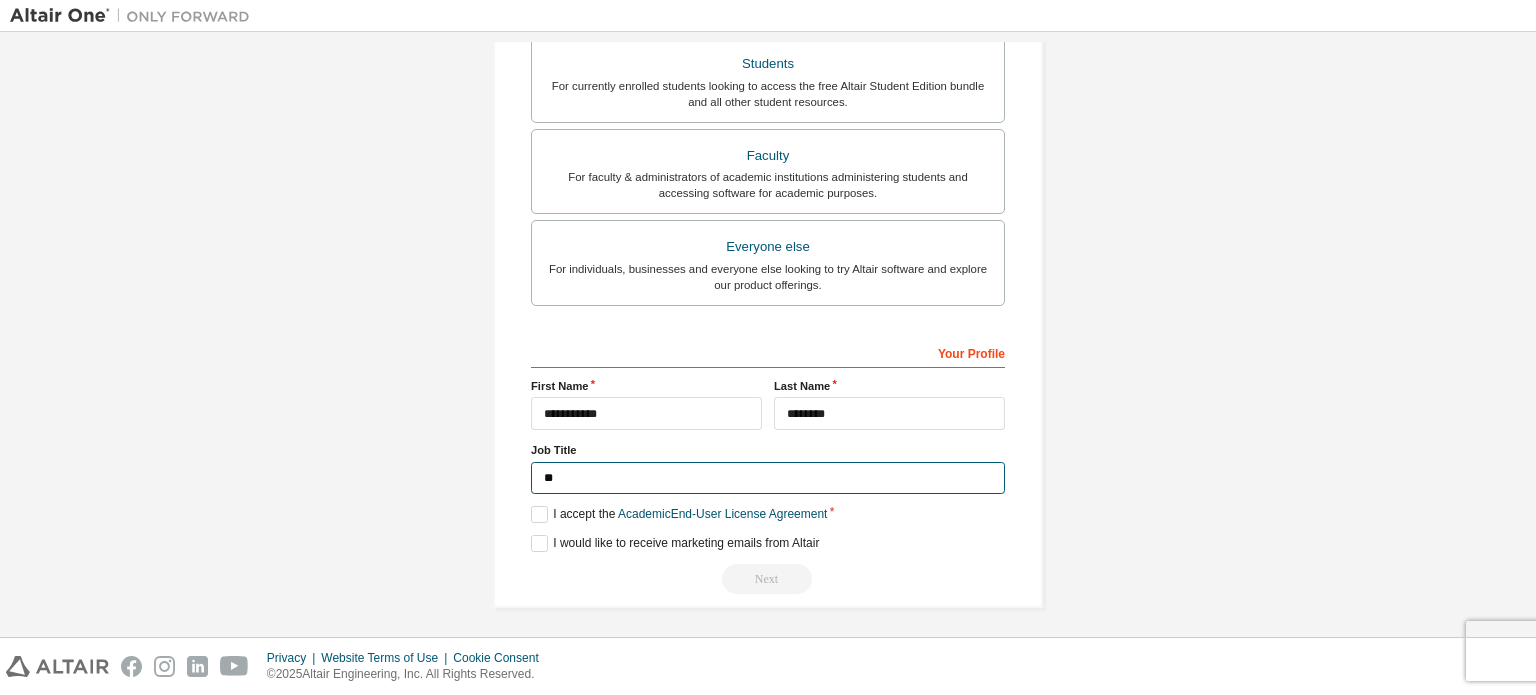 type on "*" 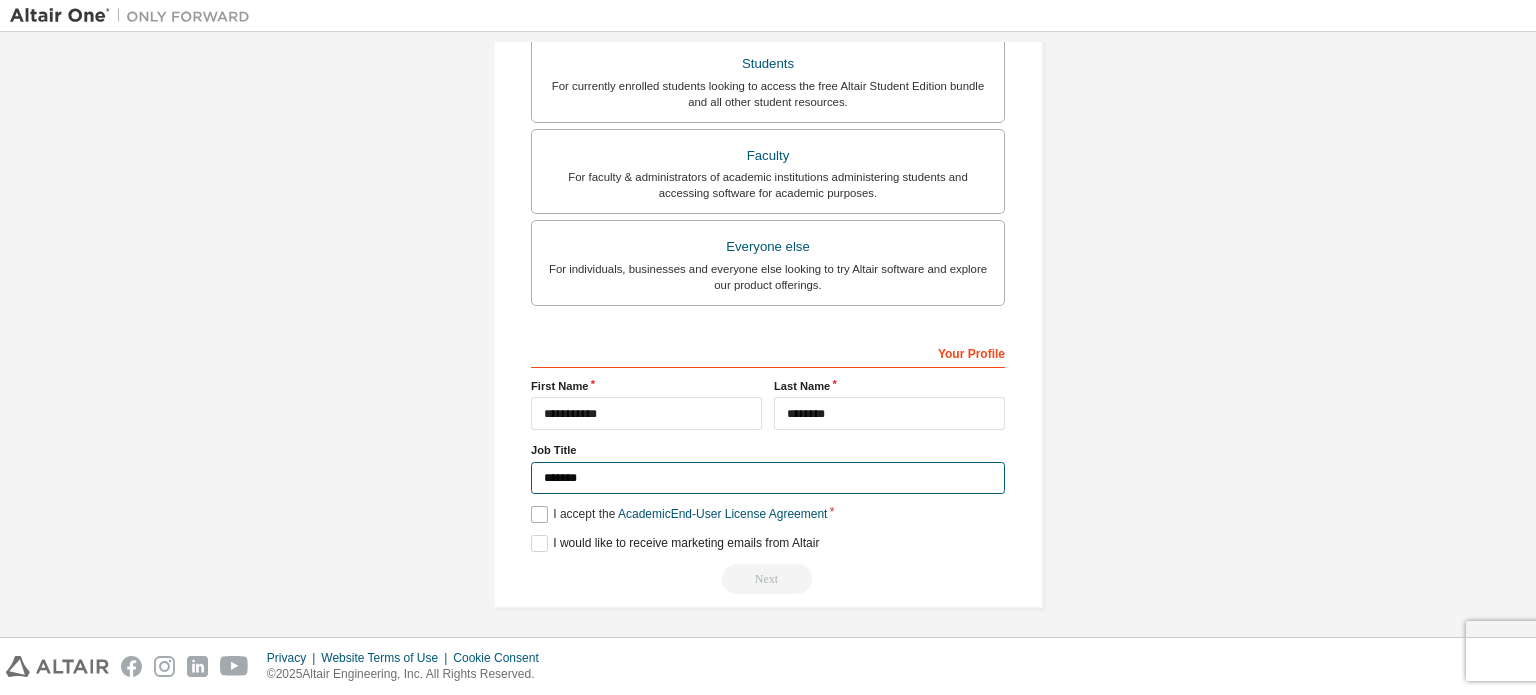 type on "*******" 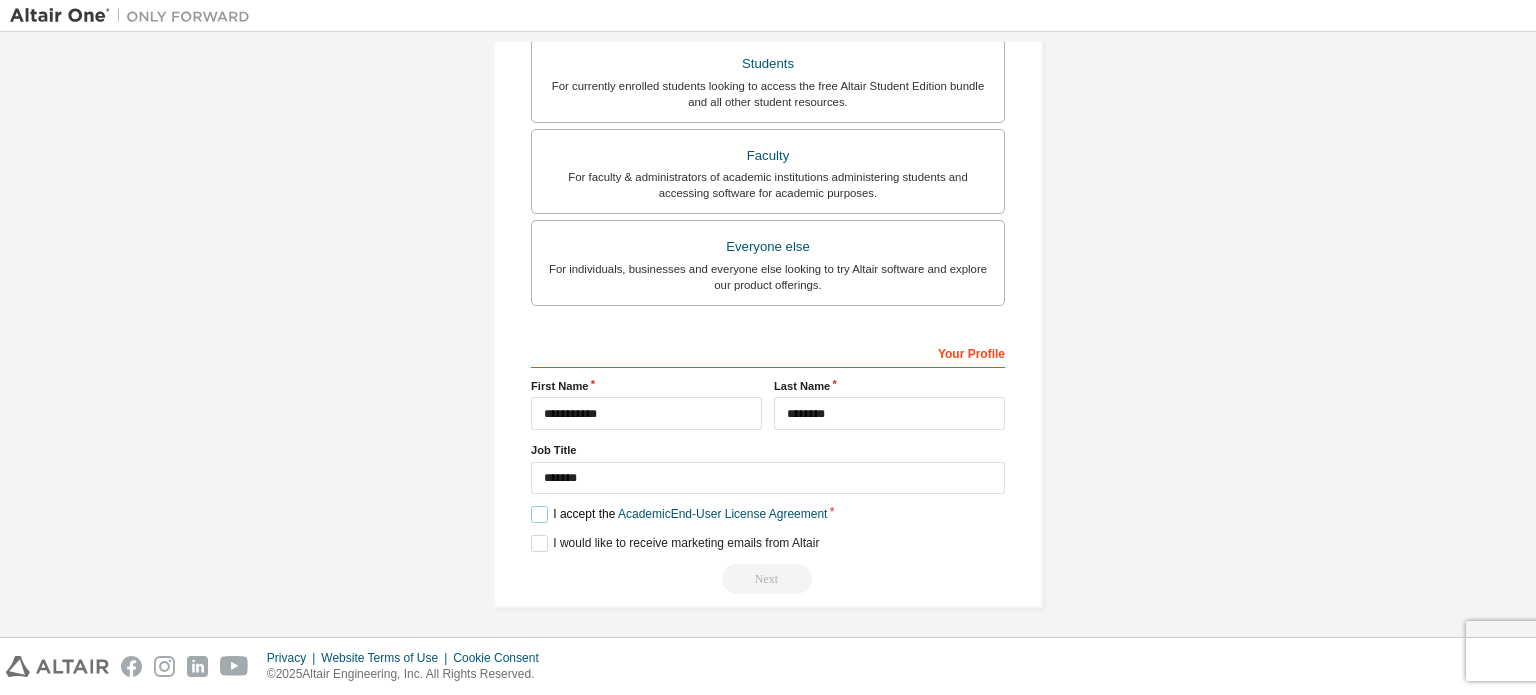click on "I accept the   Academic   End-User License Agreement" at bounding box center [679, 514] 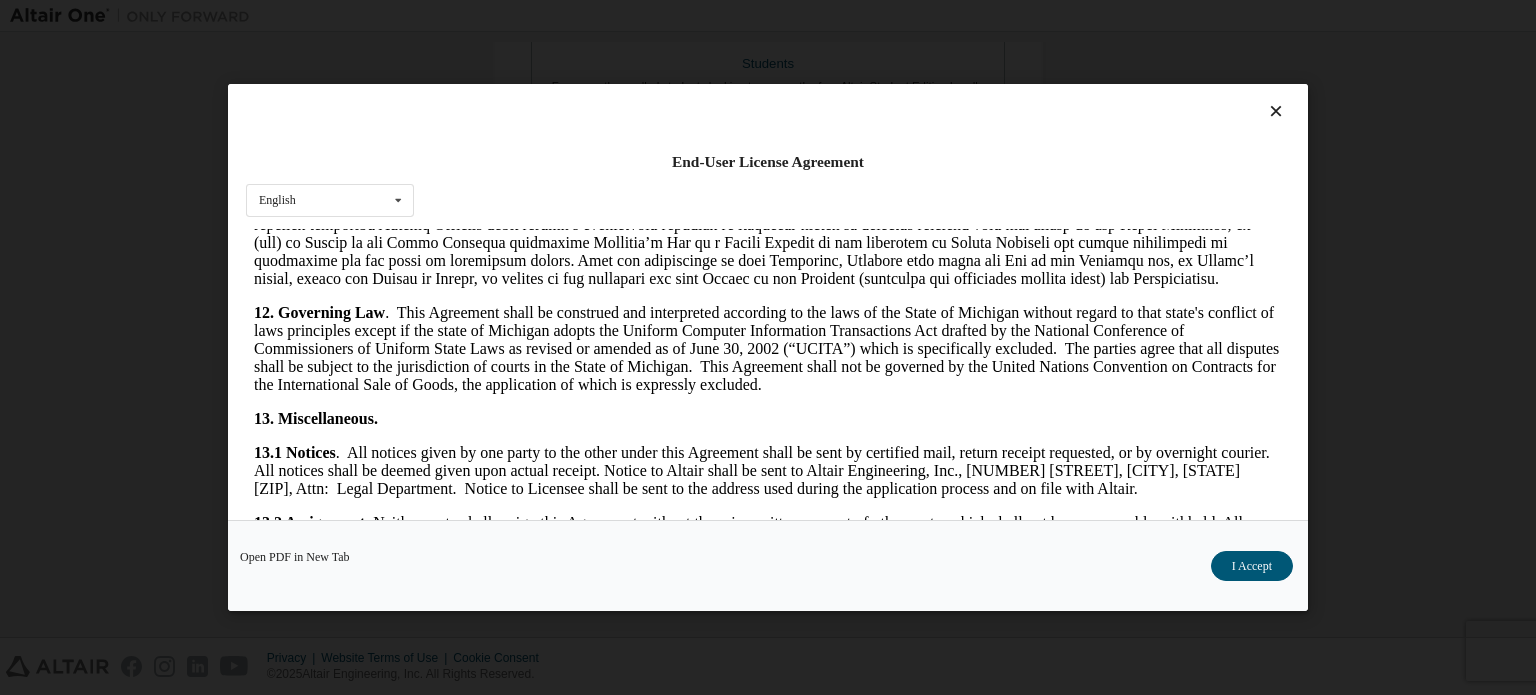 scroll, scrollTop: 3356, scrollLeft: 0, axis: vertical 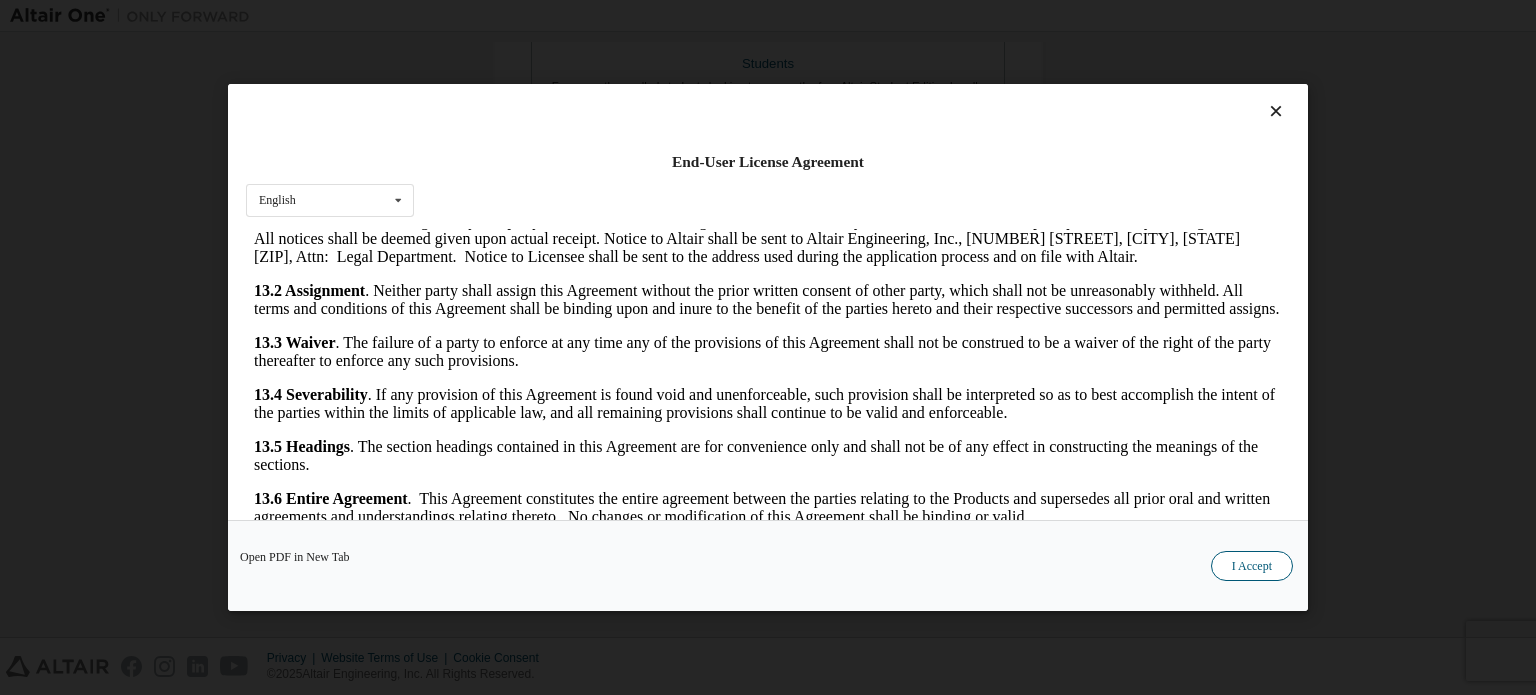 click on "I Accept" at bounding box center (1252, 566) 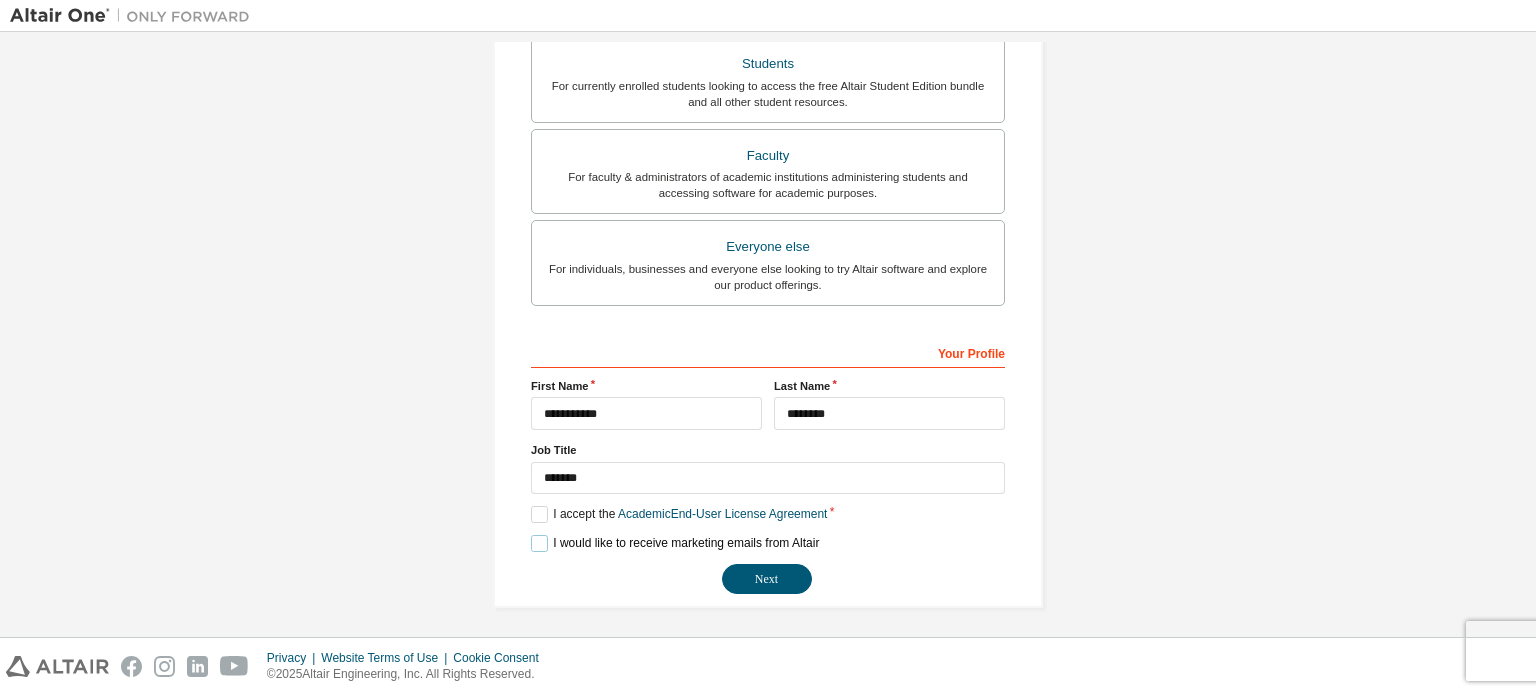 click on "I would like to receive marketing emails from Altair" at bounding box center [675, 543] 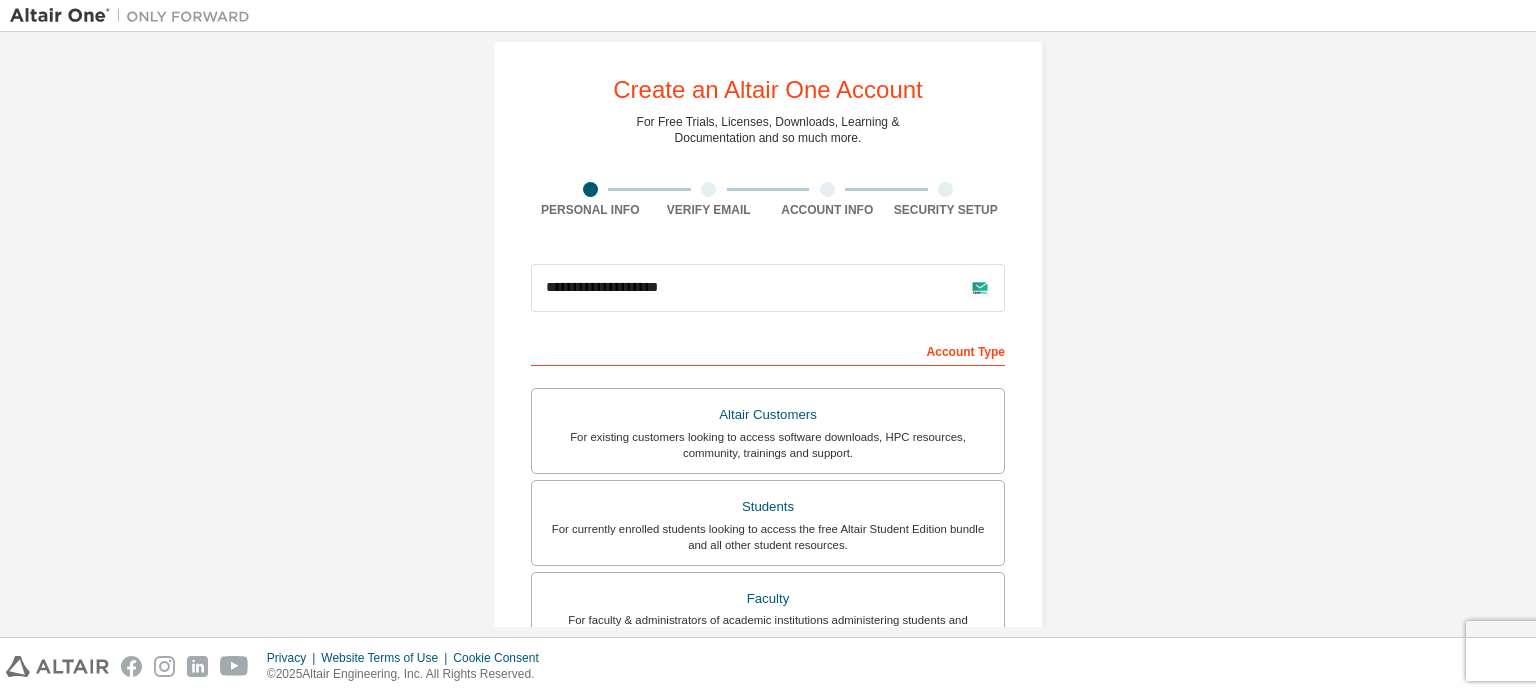 scroll, scrollTop: 25, scrollLeft: 0, axis: vertical 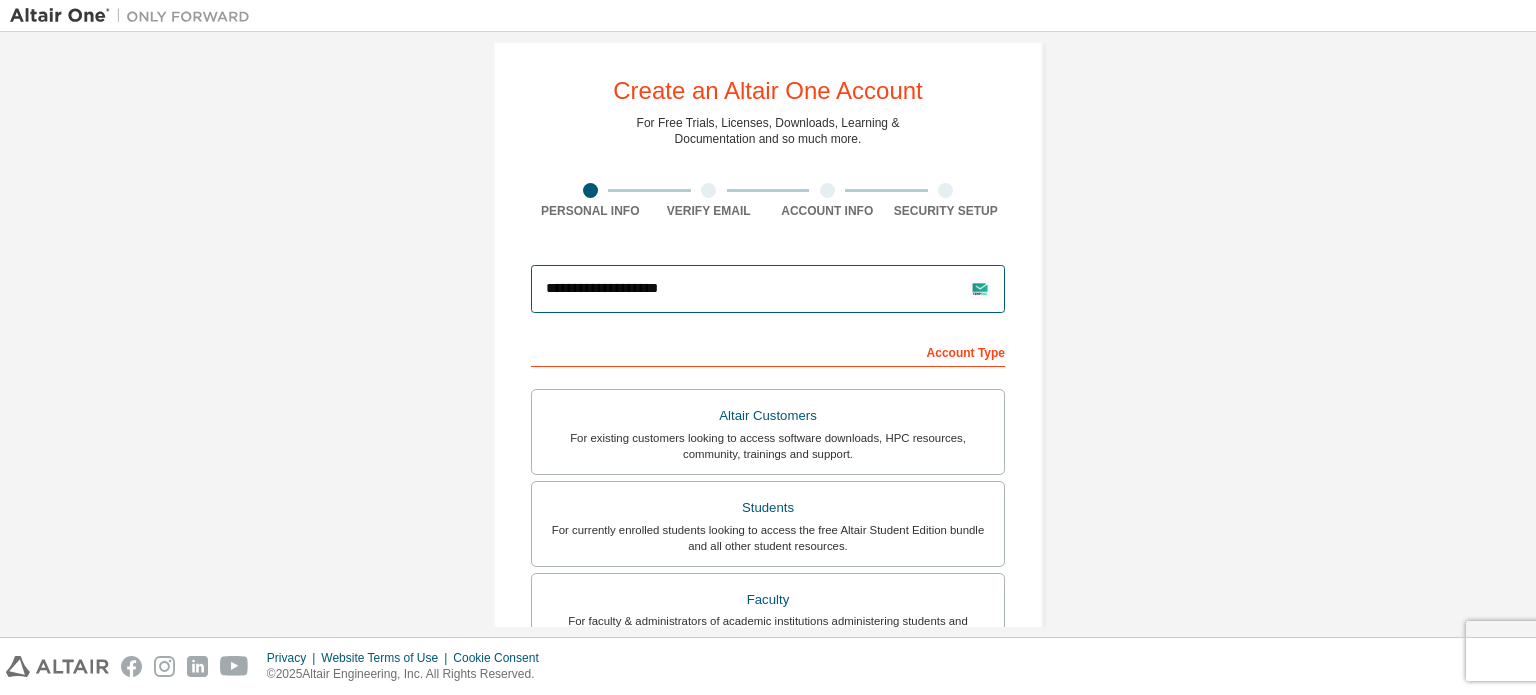 click on "**********" at bounding box center [768, 289] 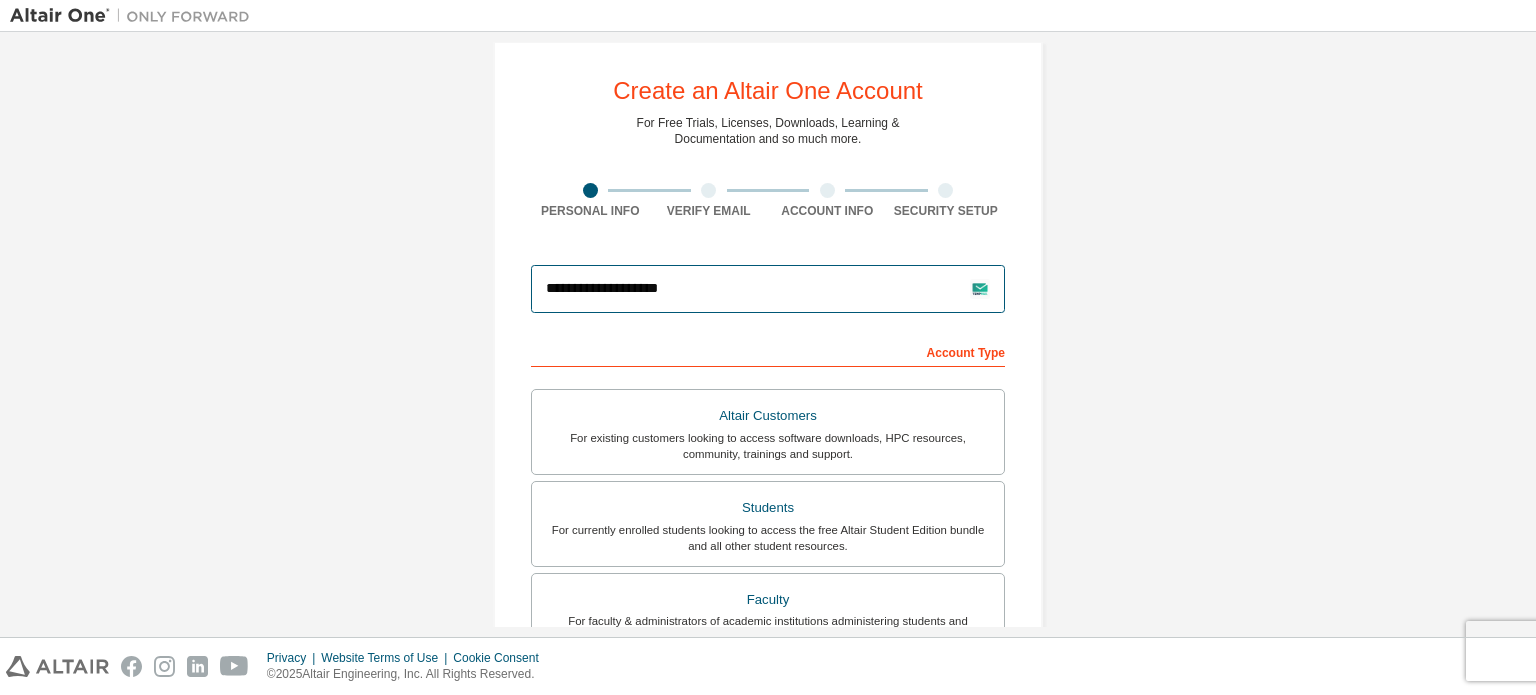 scroll, scrollTop: 469, scrollLeft: 0, axis: vertical 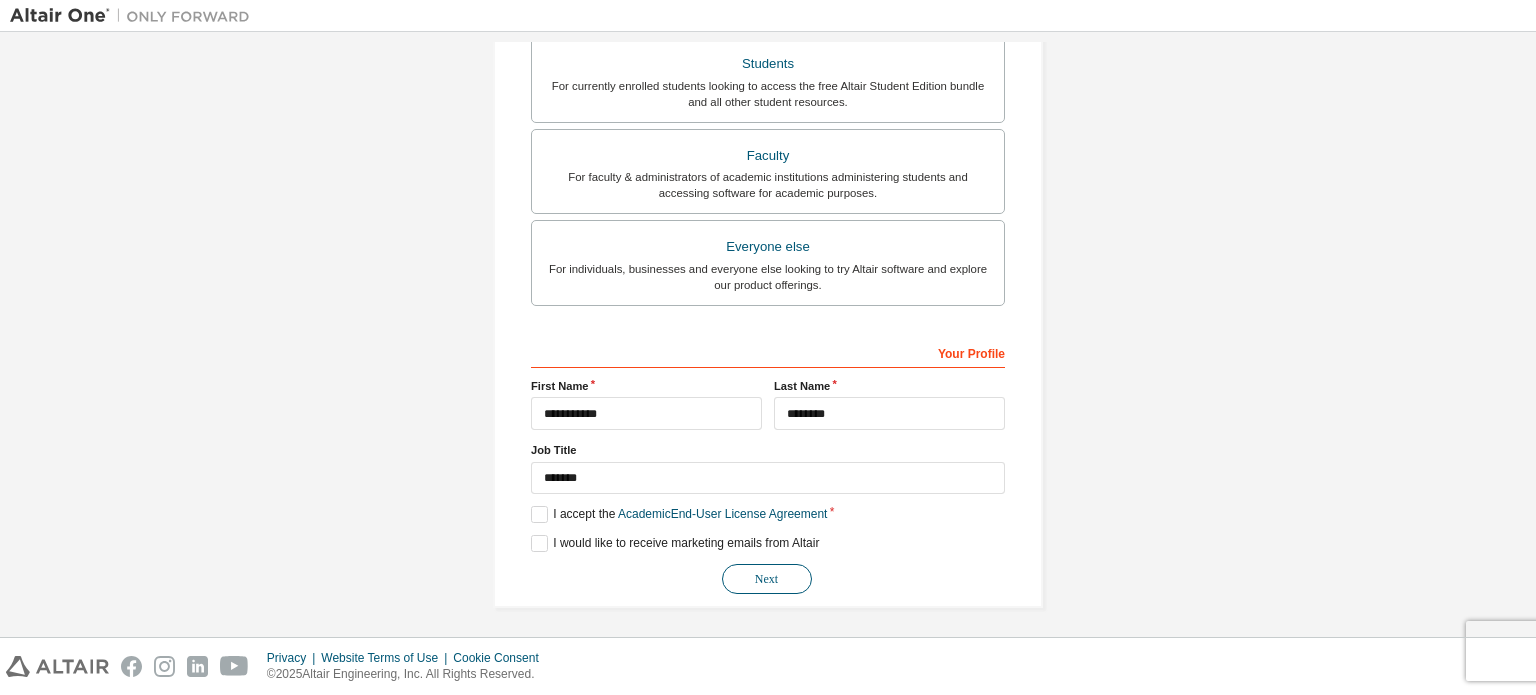 click on "Next" at bounding box center (767, 579) 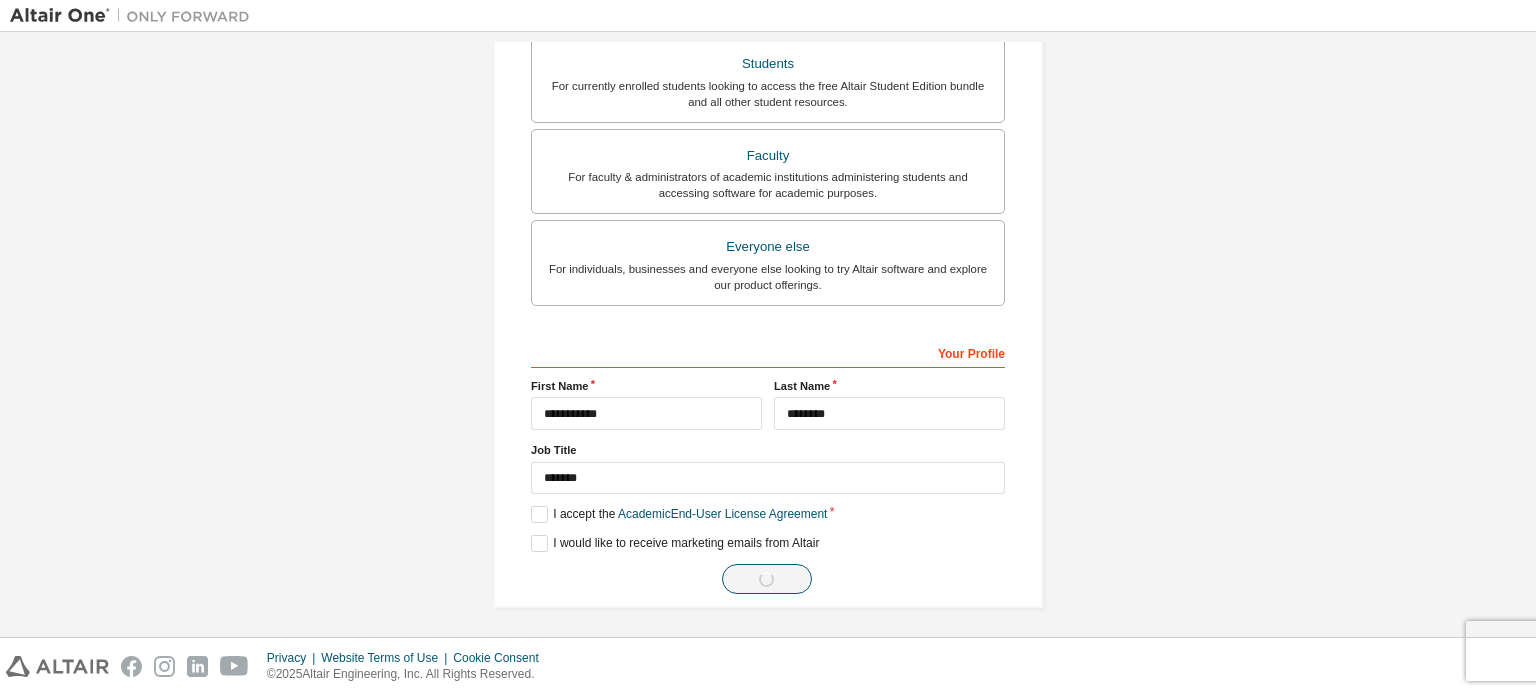 scroll, scrollTop: 0, scrollLeft: 0, axis: both 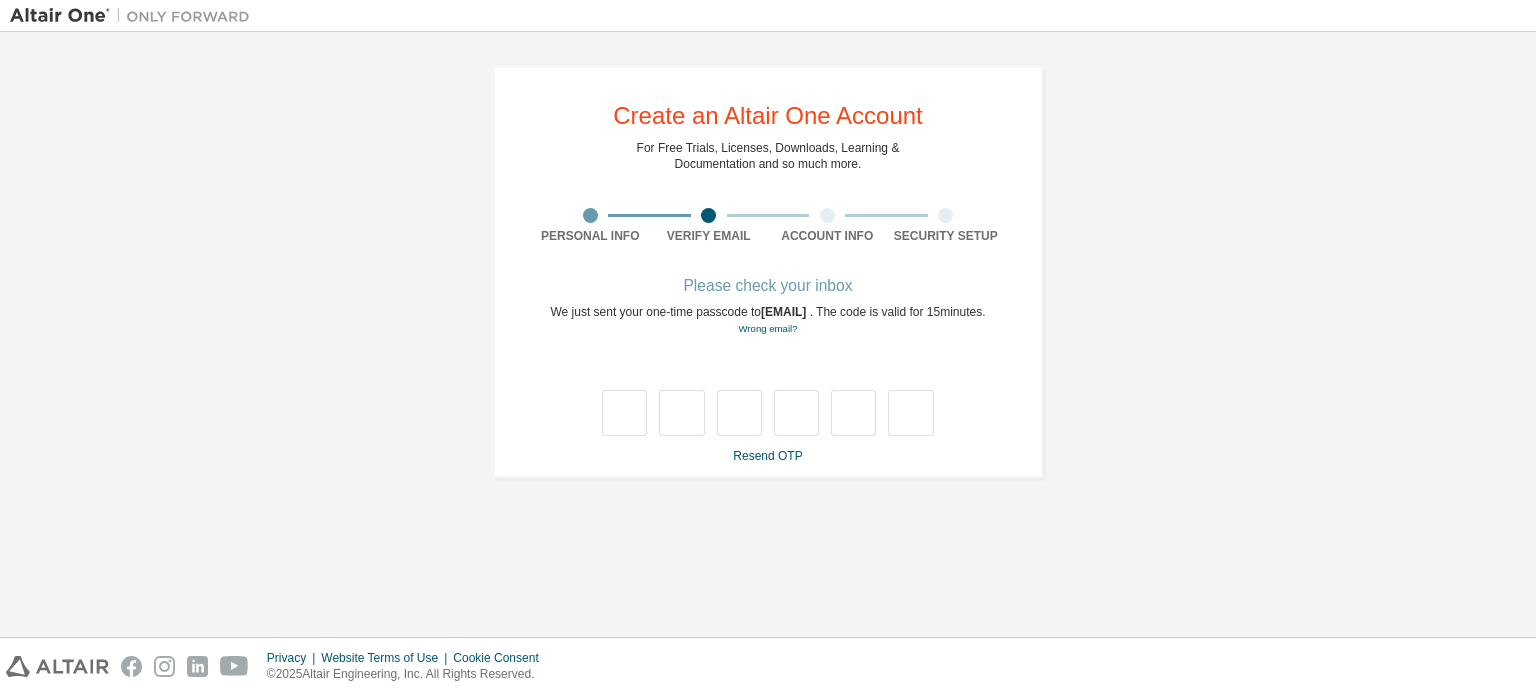 click on "**********" at bounding box center (768, 272) 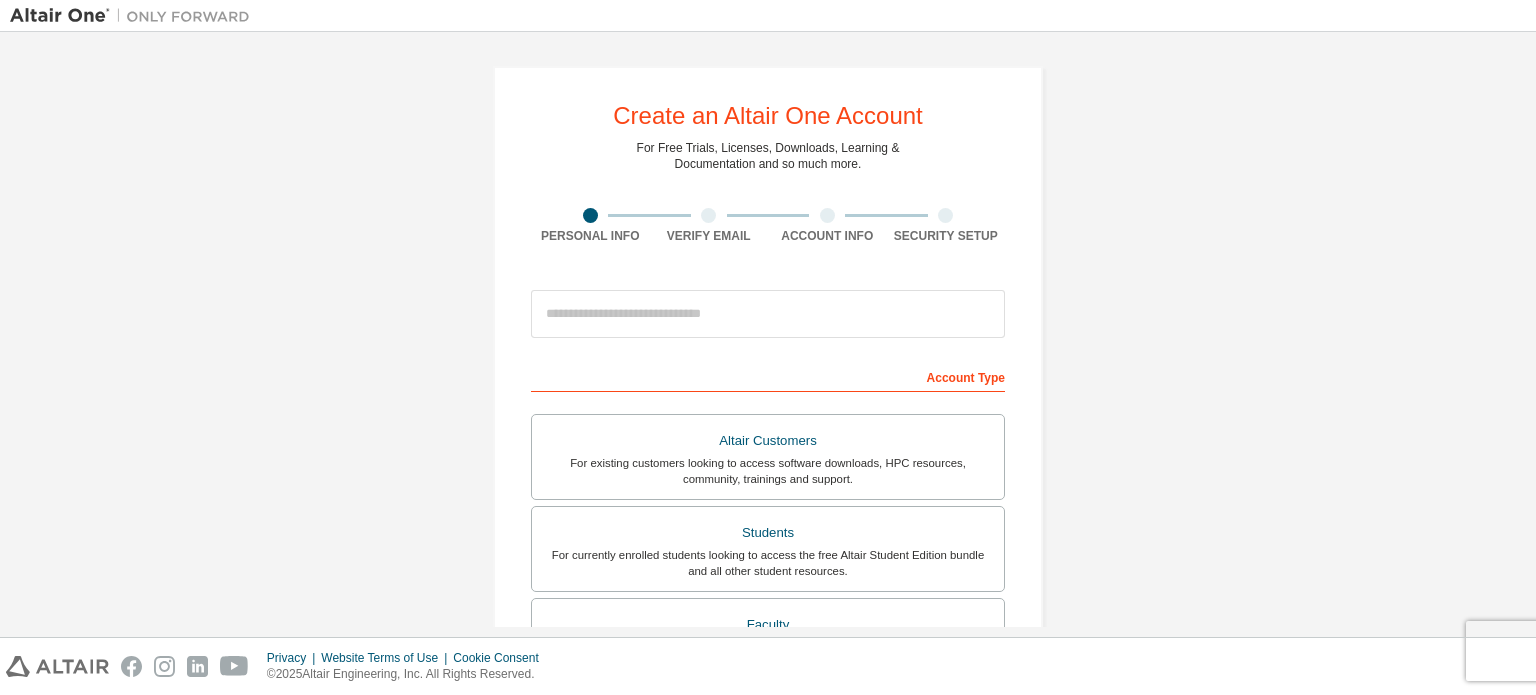 scroll, scrollTop: 0, scrollLeft: 0, axis: both 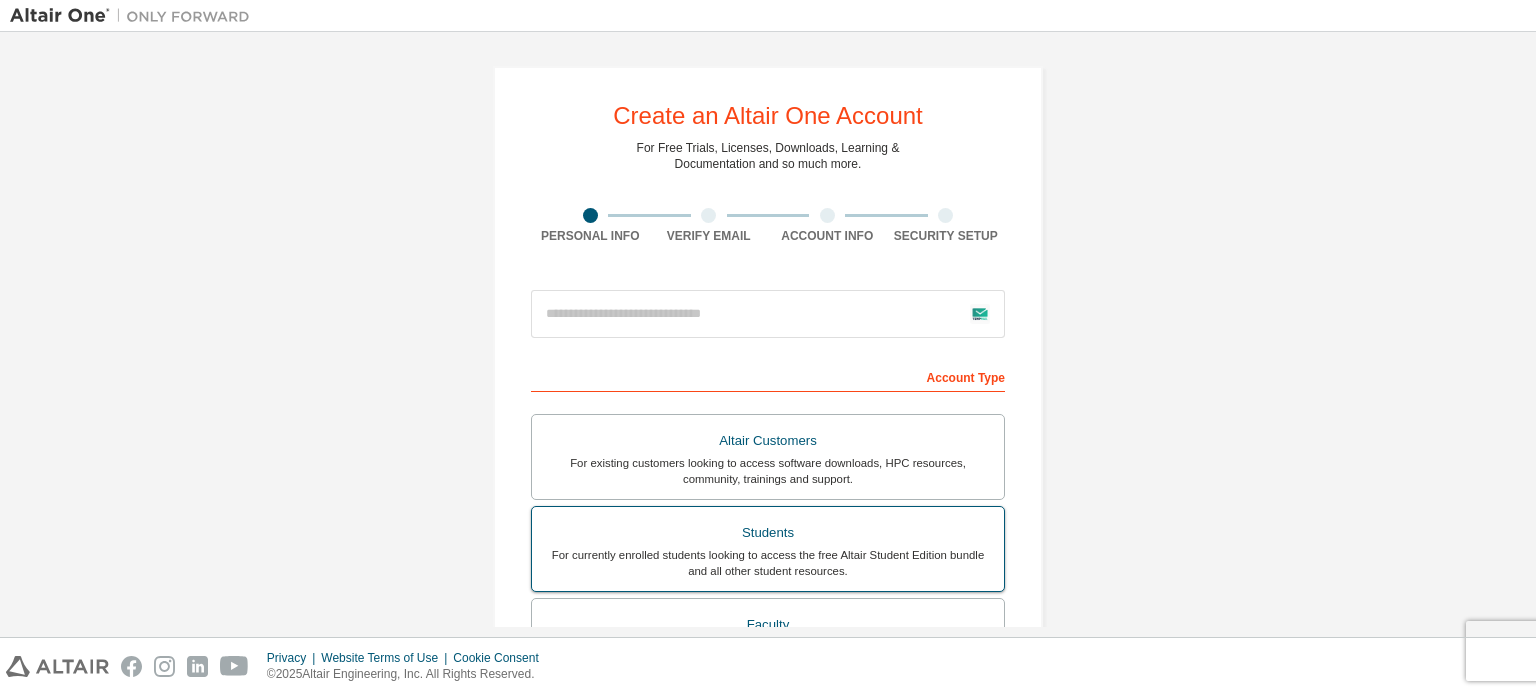 click on "Students" at bounding box center [768, 533] 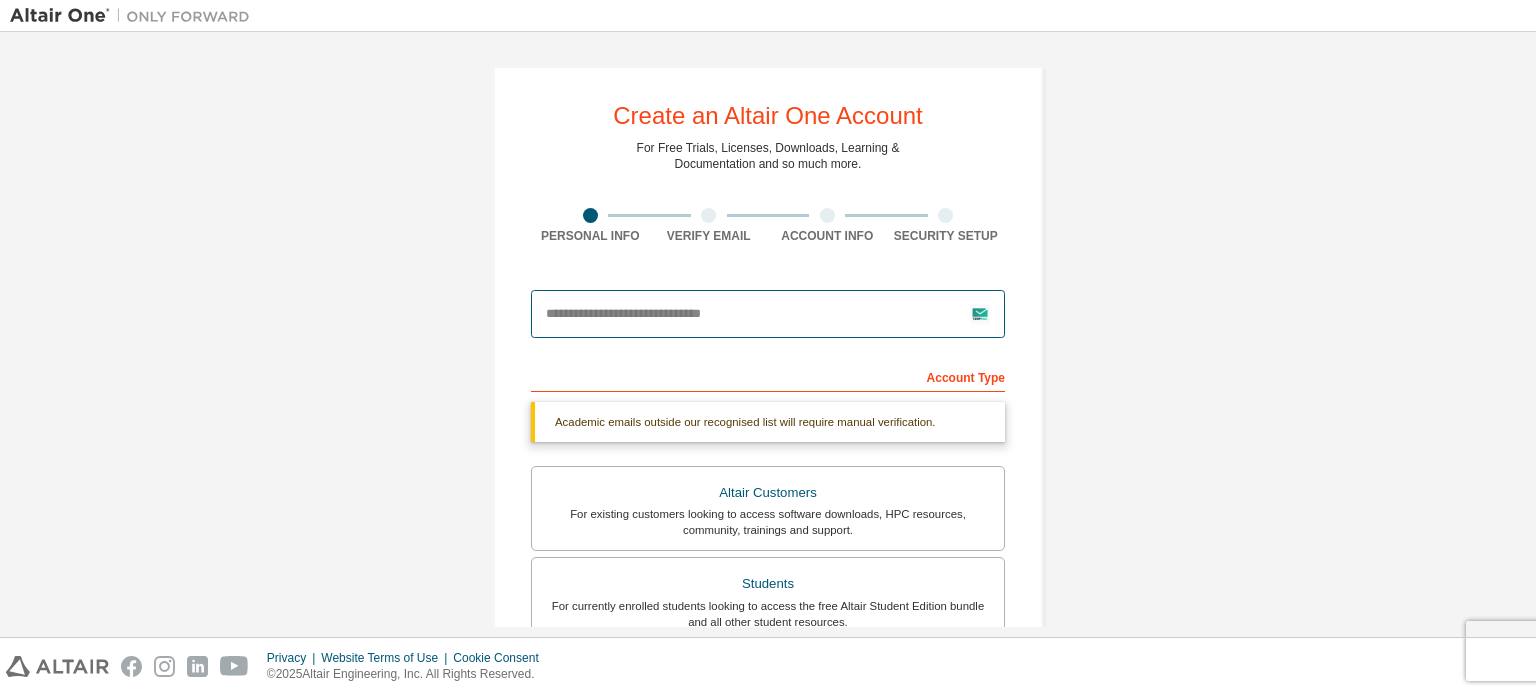 click at bounding box center [768, 314] 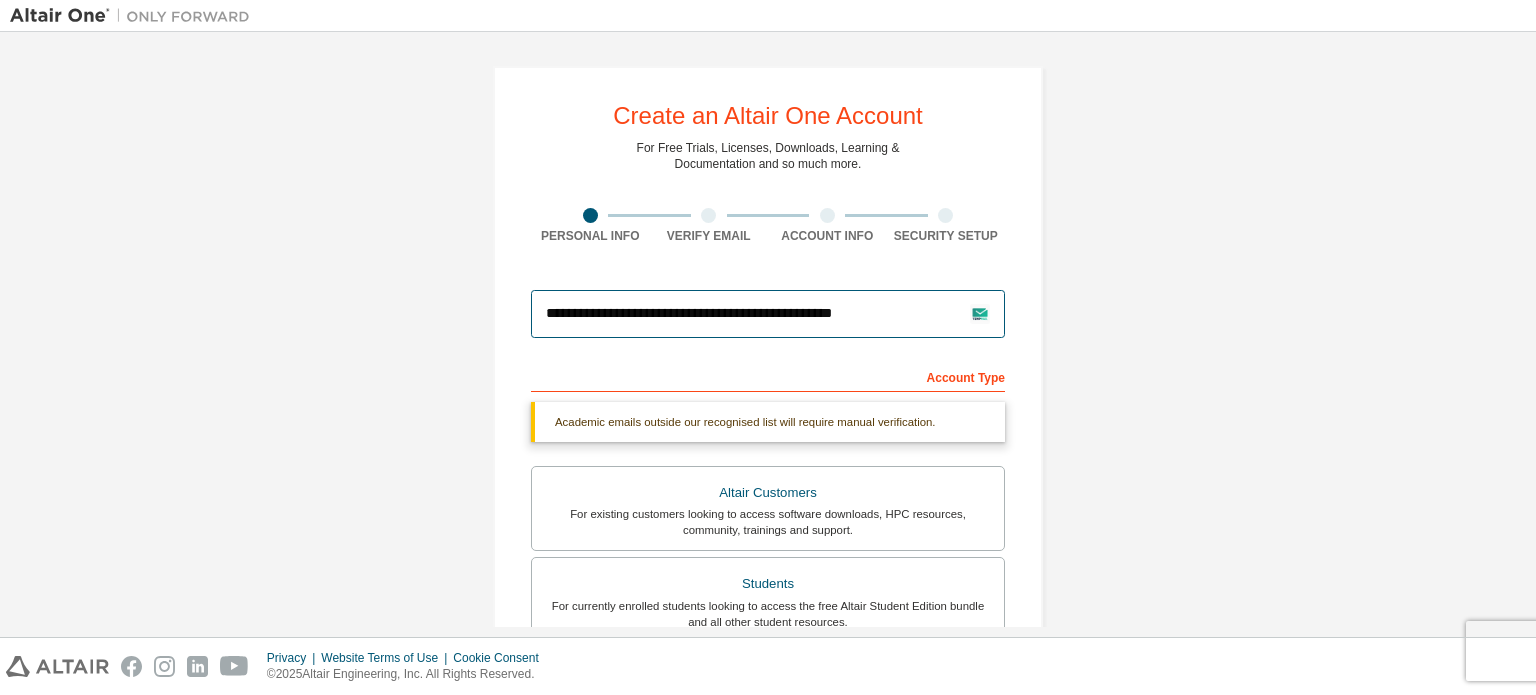 click on "**********" at bounding box center (768, 314) 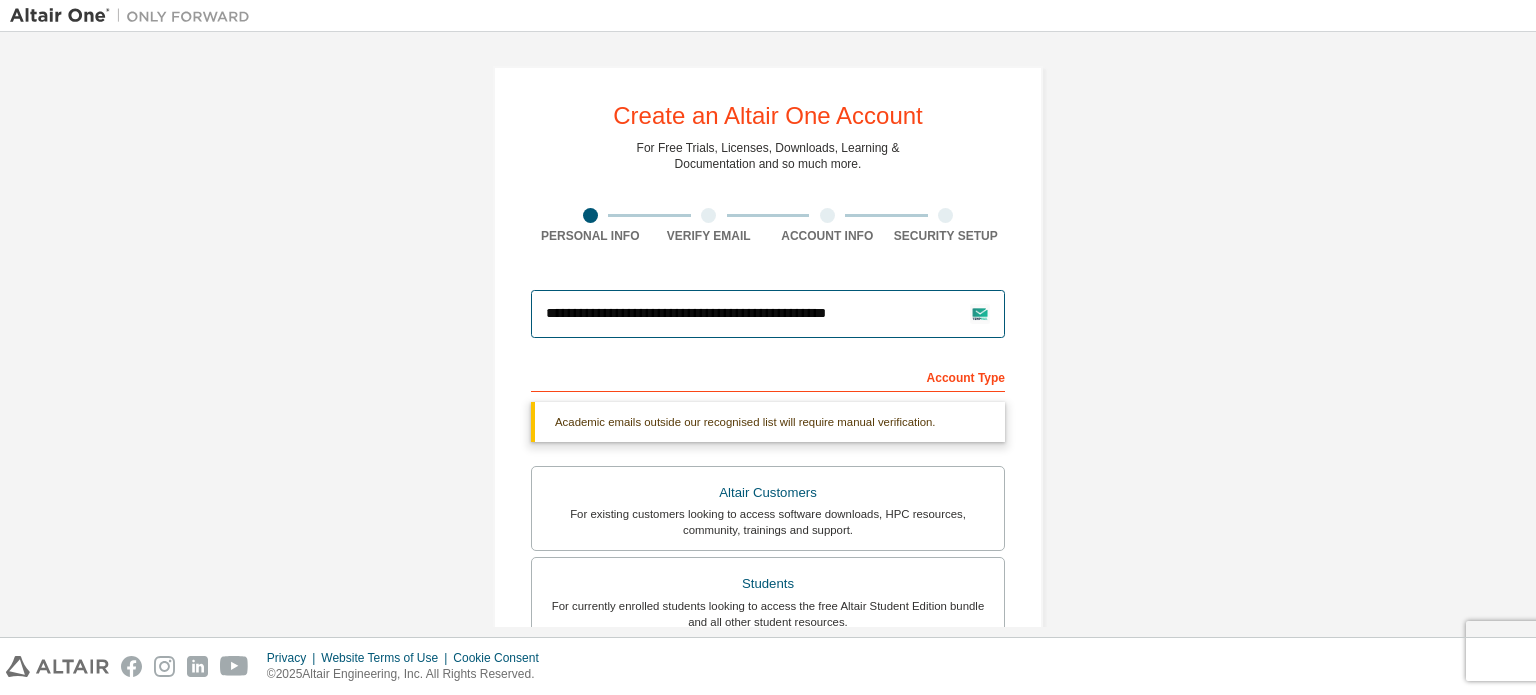 click on "**********" at bounding box center (768, 314) 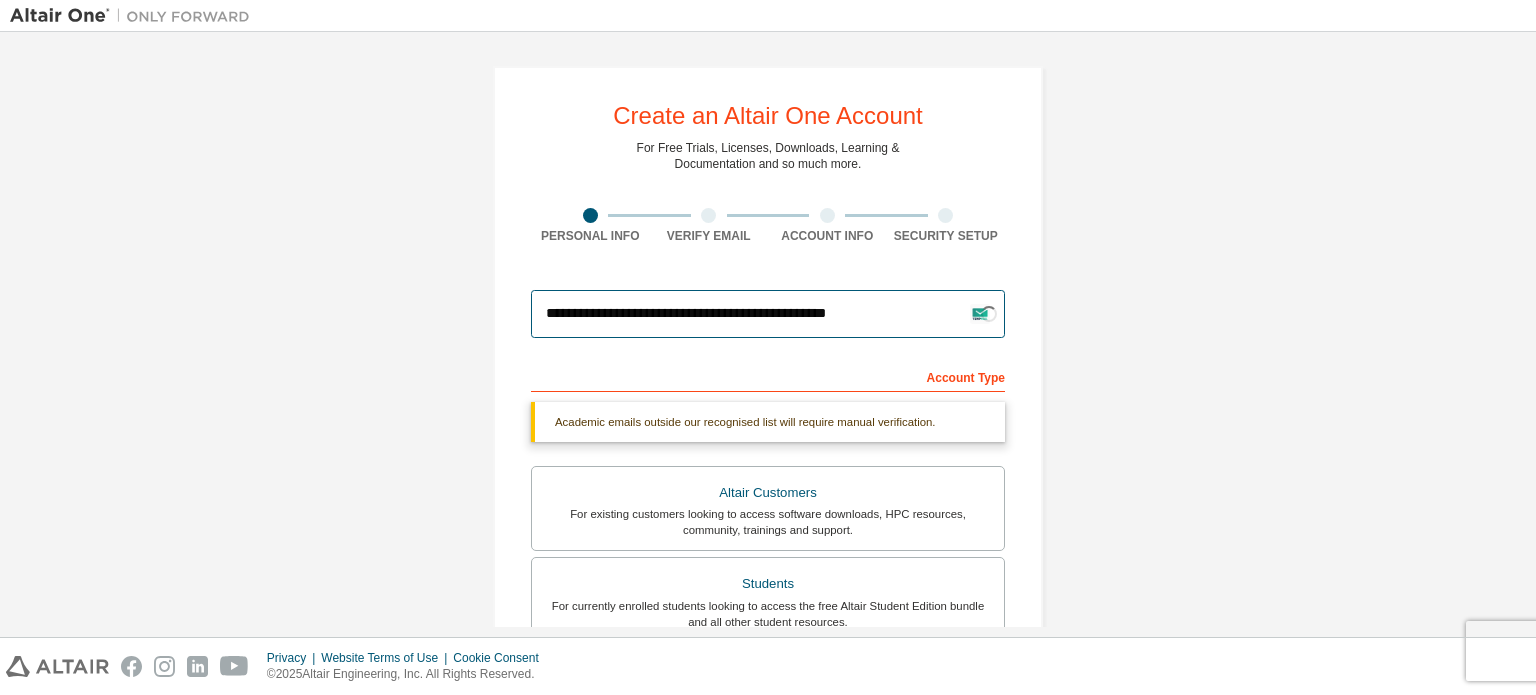 click on "**********" at bounding box center [768, 314] 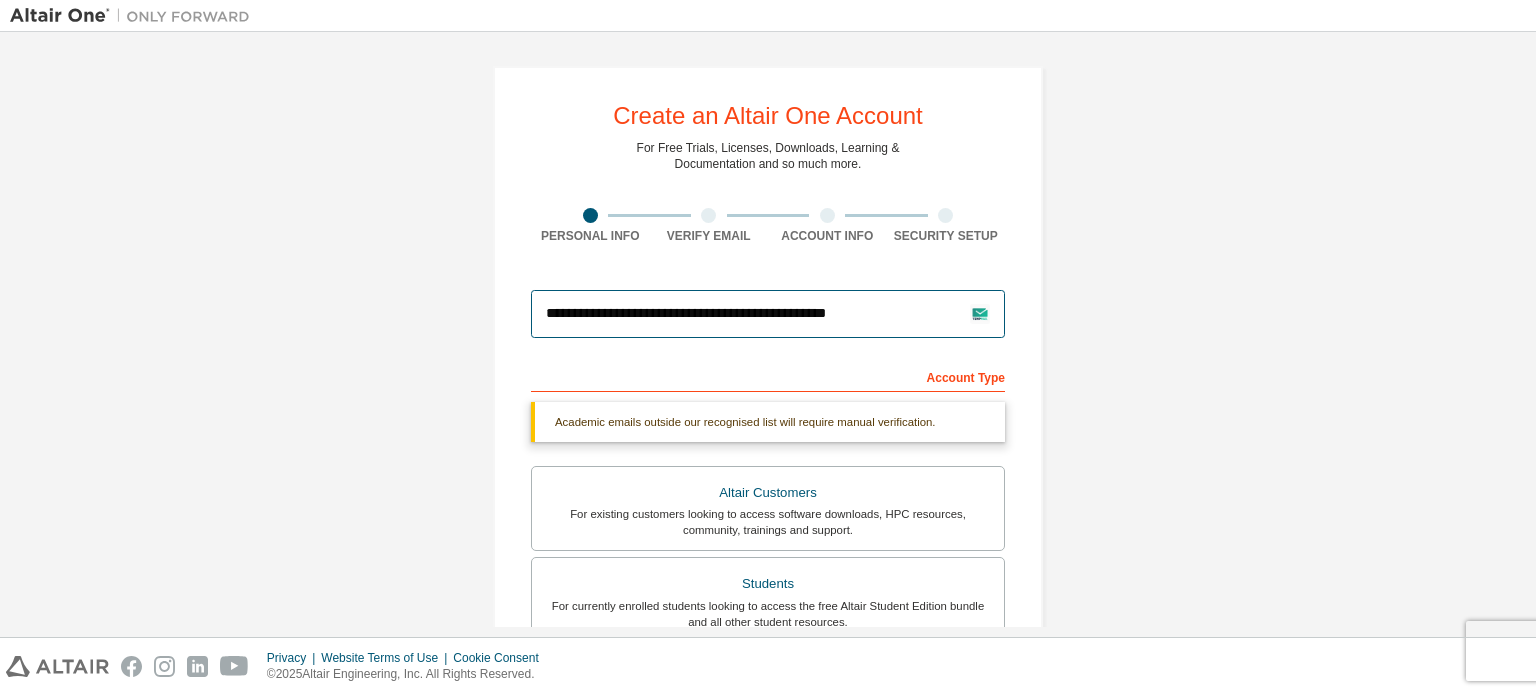 click on "**********" at bounding box center (768, 314) 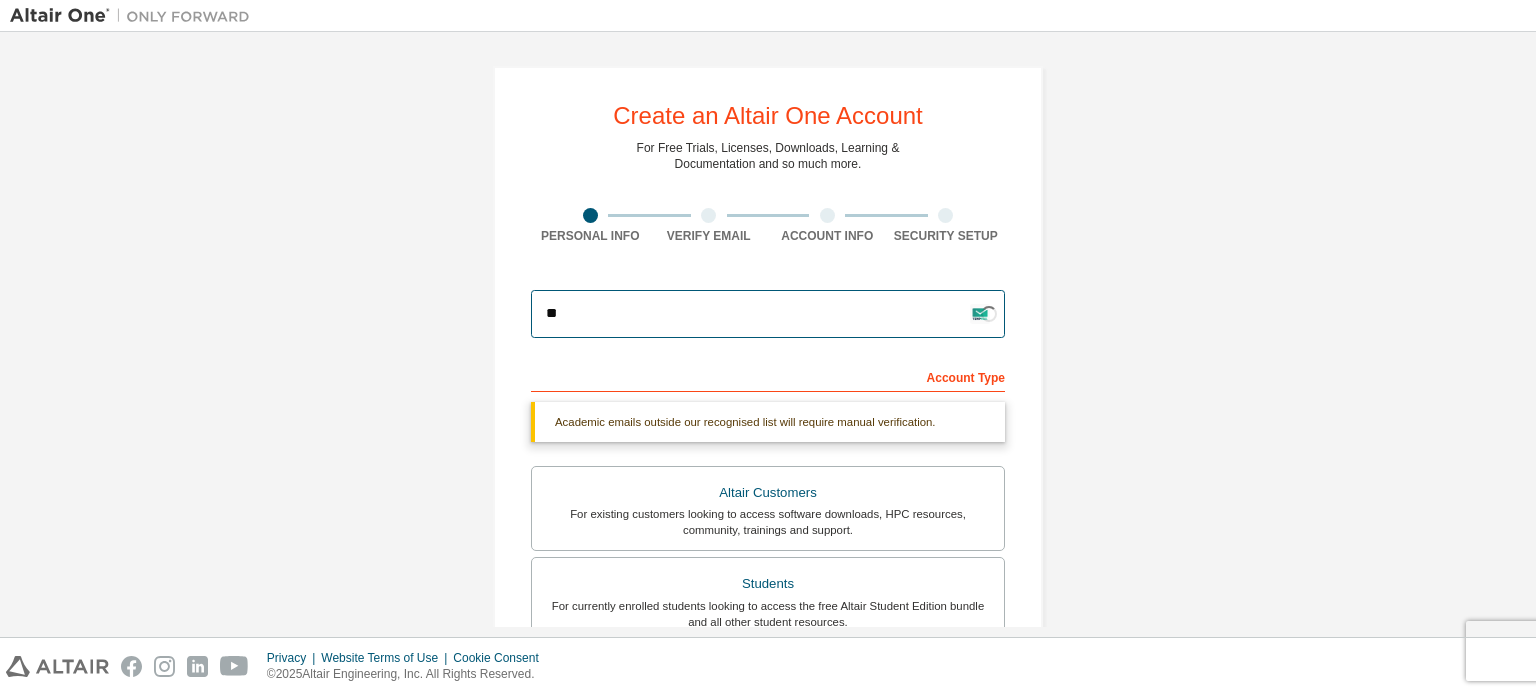 type on "*" 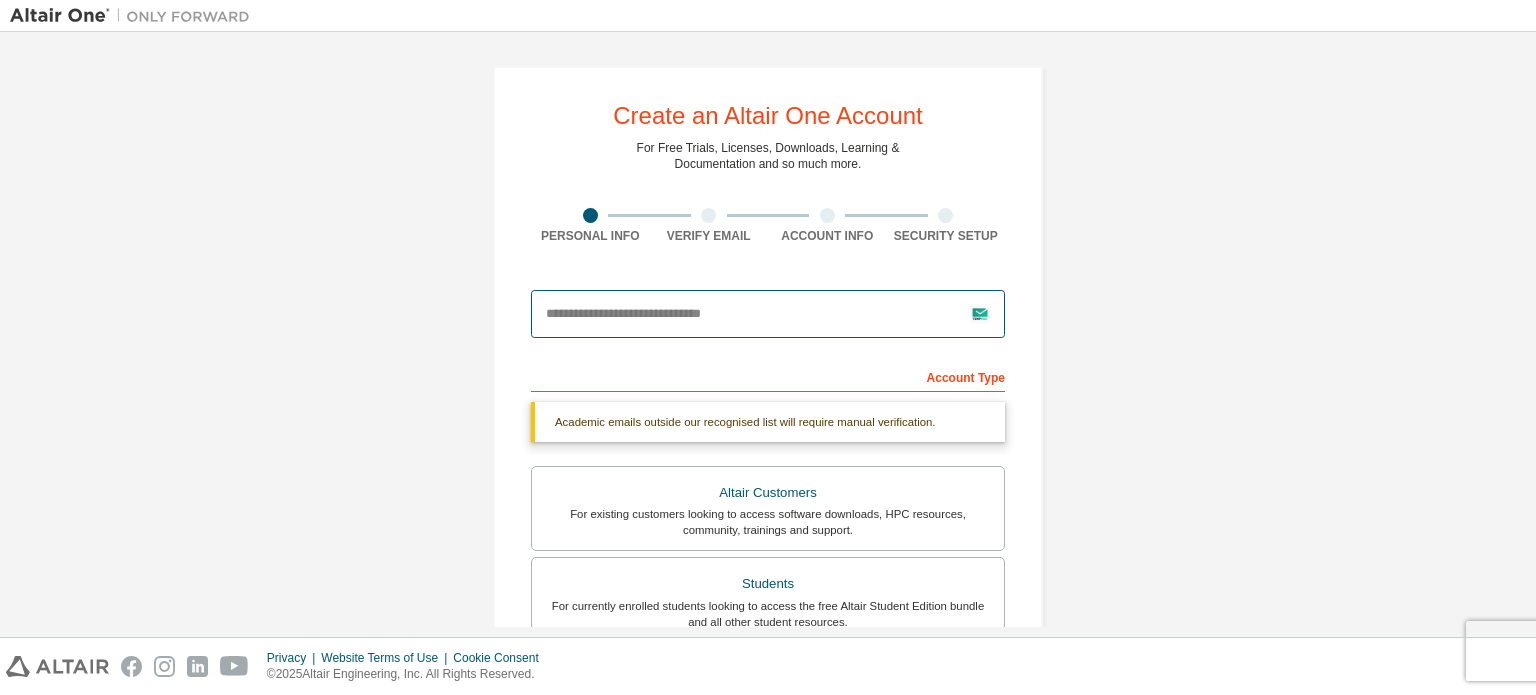 click at bounding box center [768, 314] 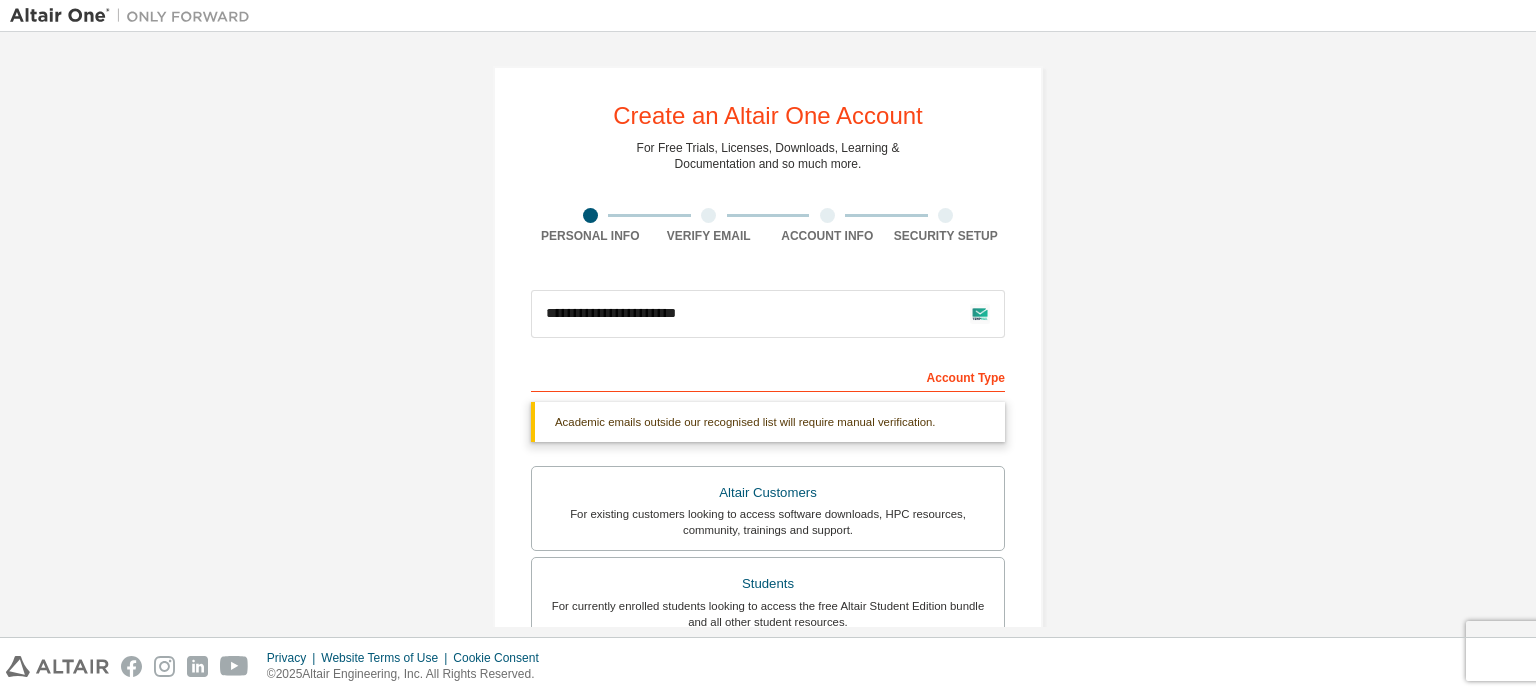click on "**********" at bounding box center [768, 597] 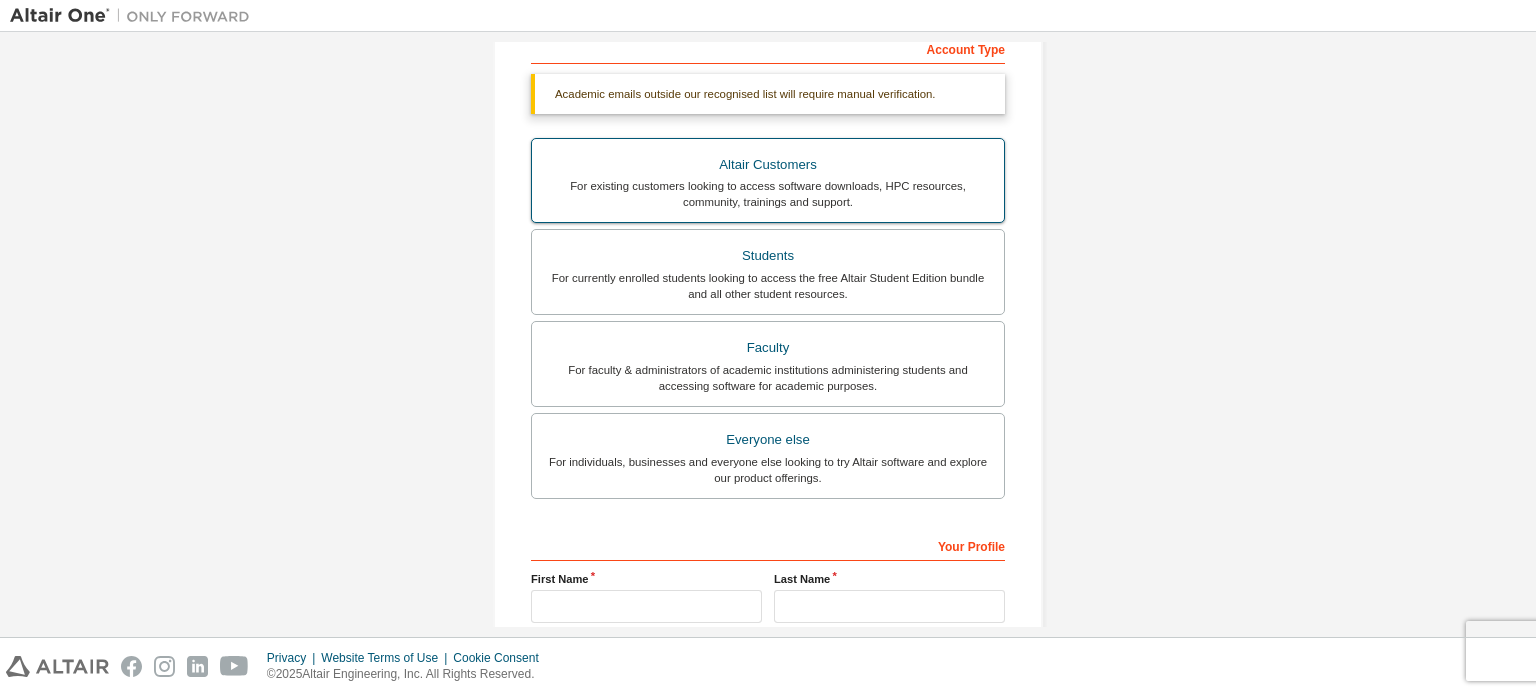 scroll, scrollTop: 521, scrollLeft: 0, axis: vertical 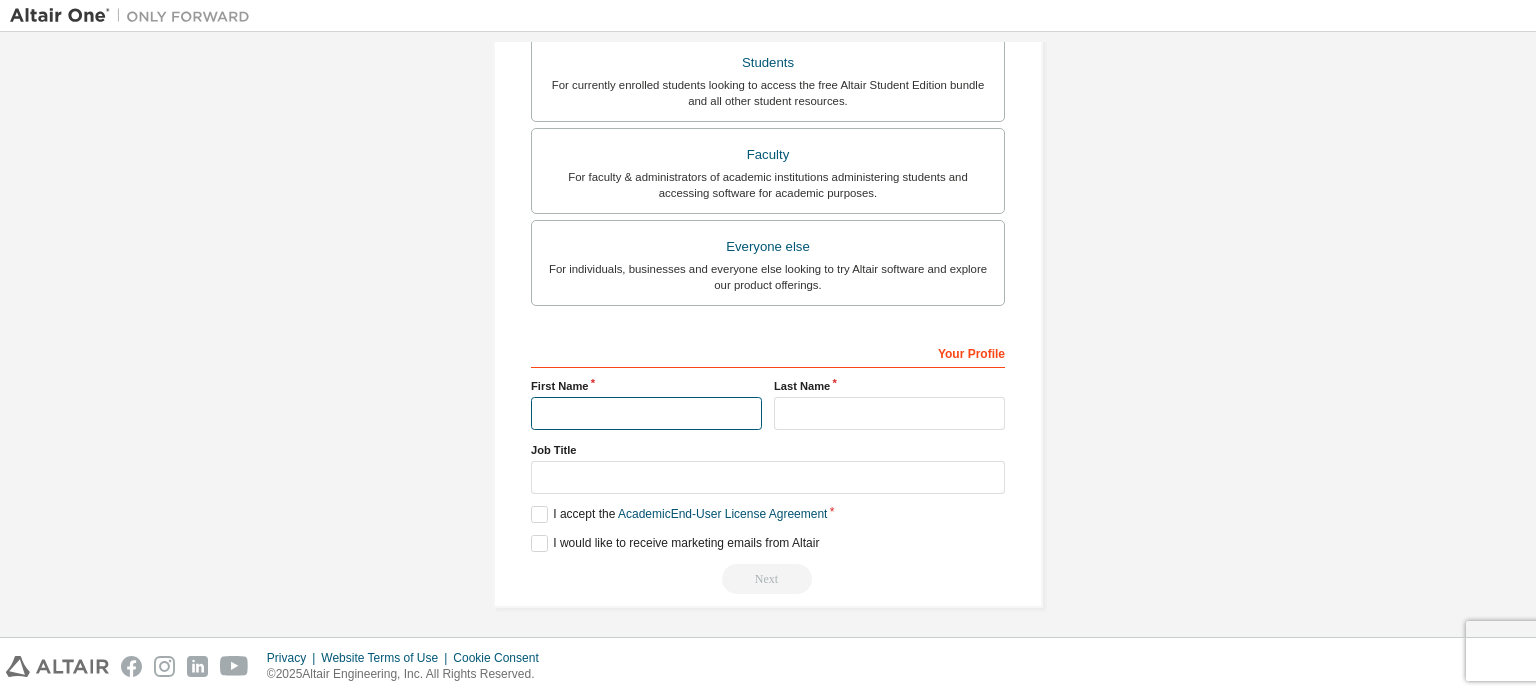 click at bounding box center [646, 413] 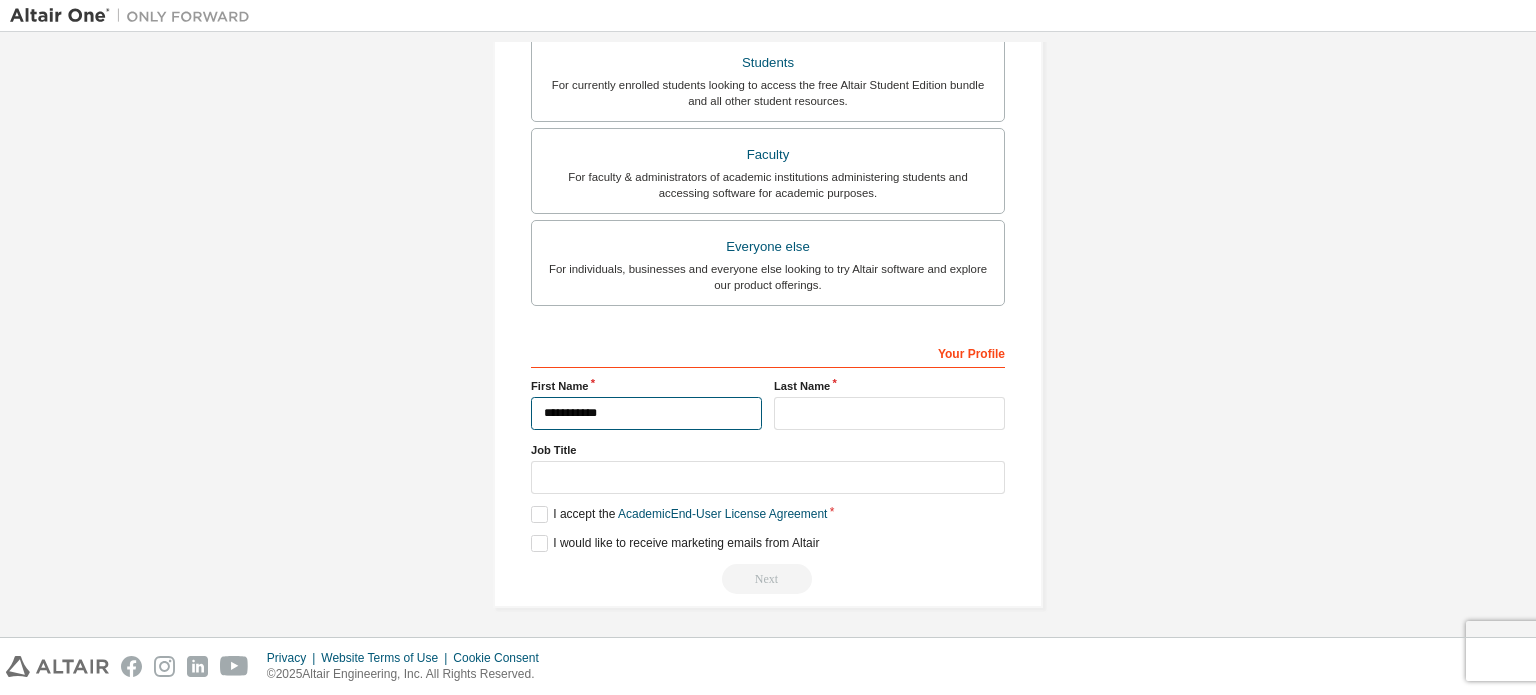 type on "**********" 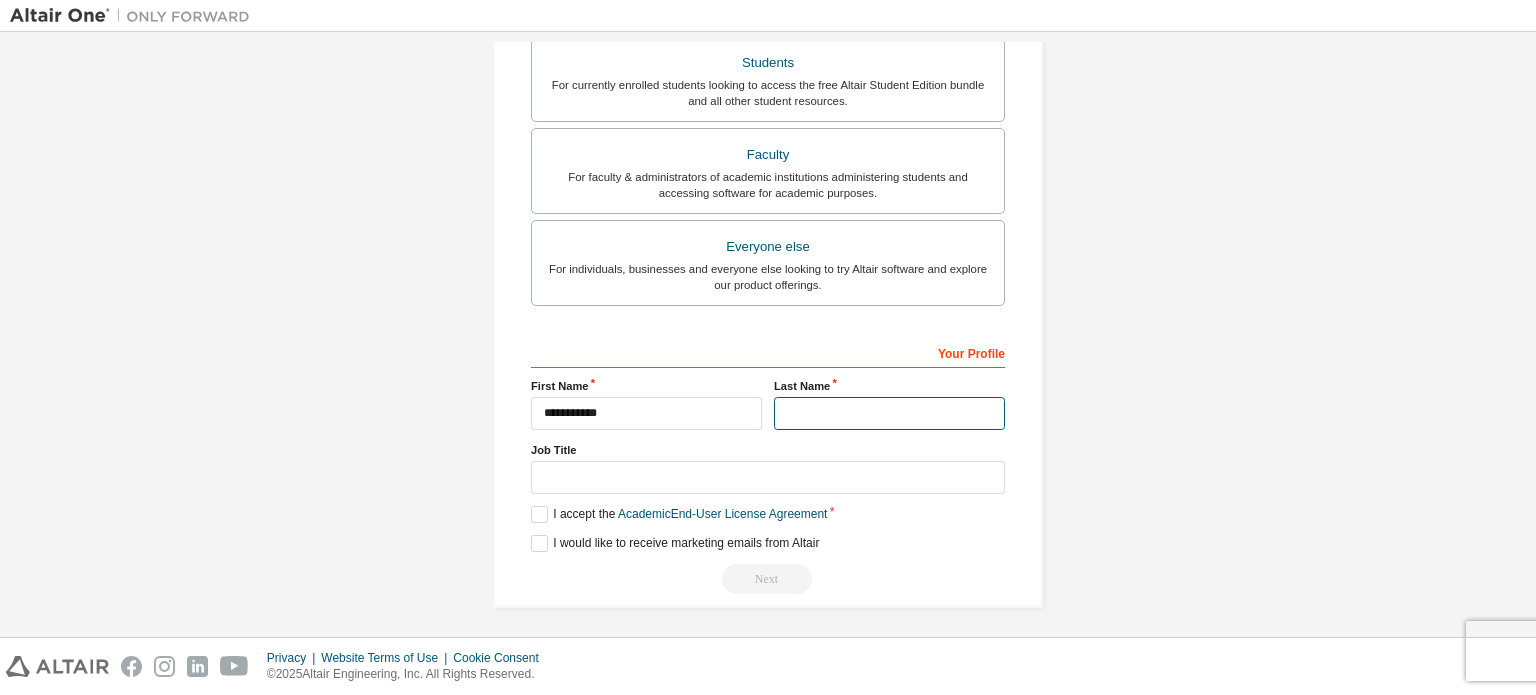 click at bounding box center (889, 413) 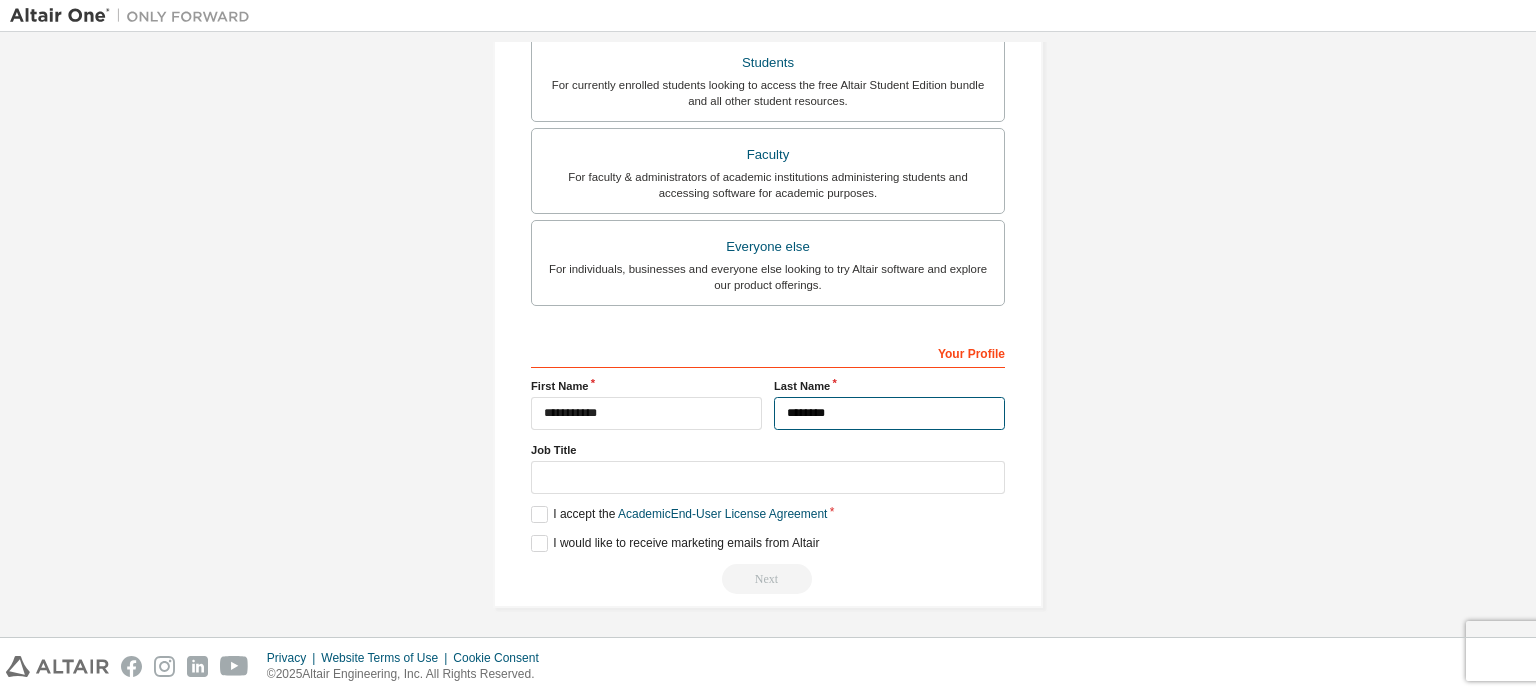 type on "********" 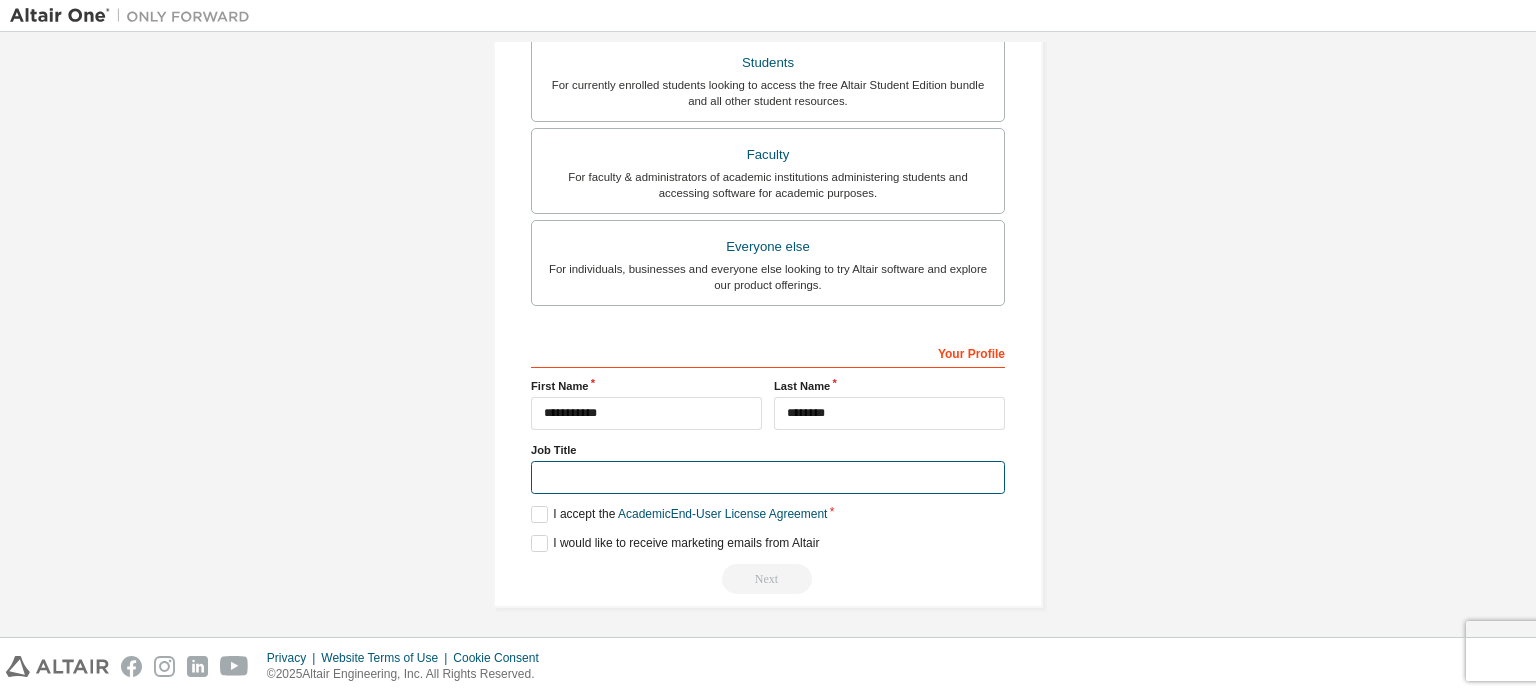 click at bounding box center [768, 477] 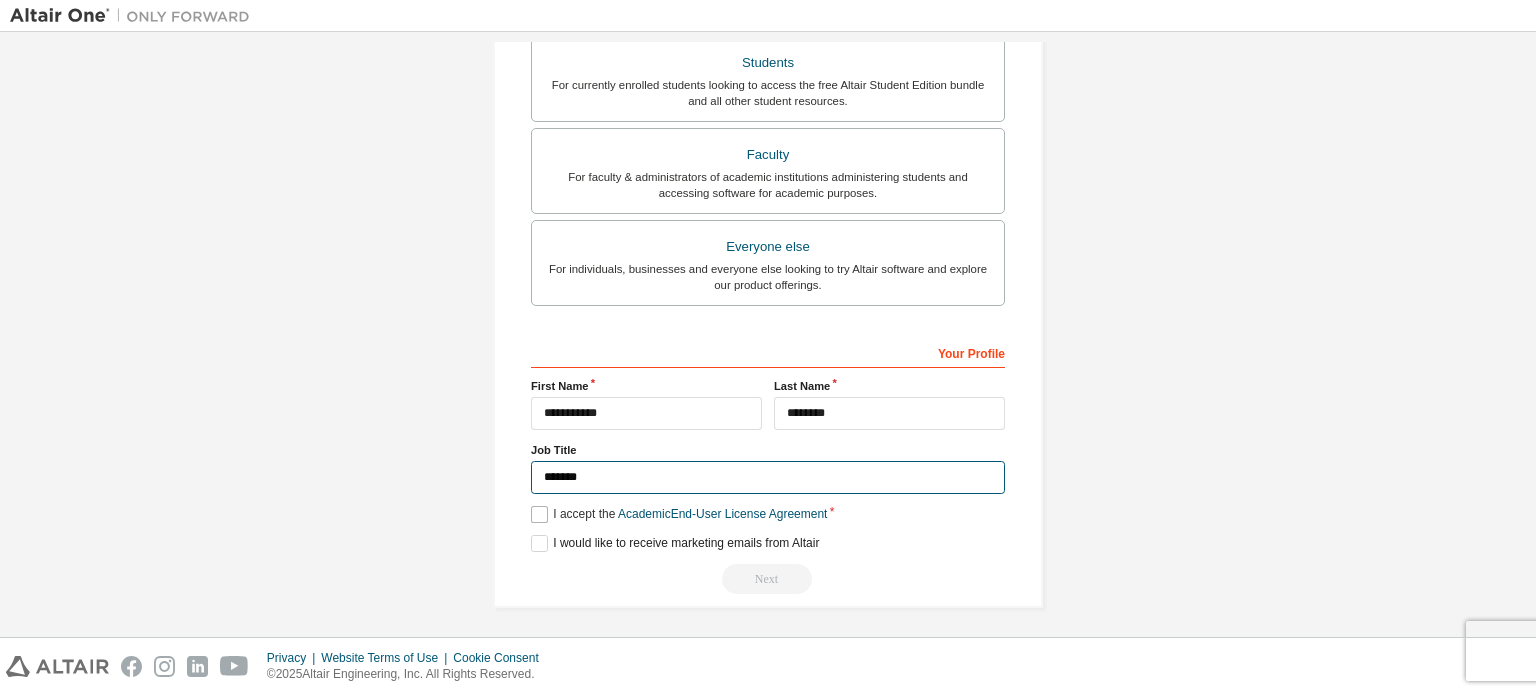 type on "*******" 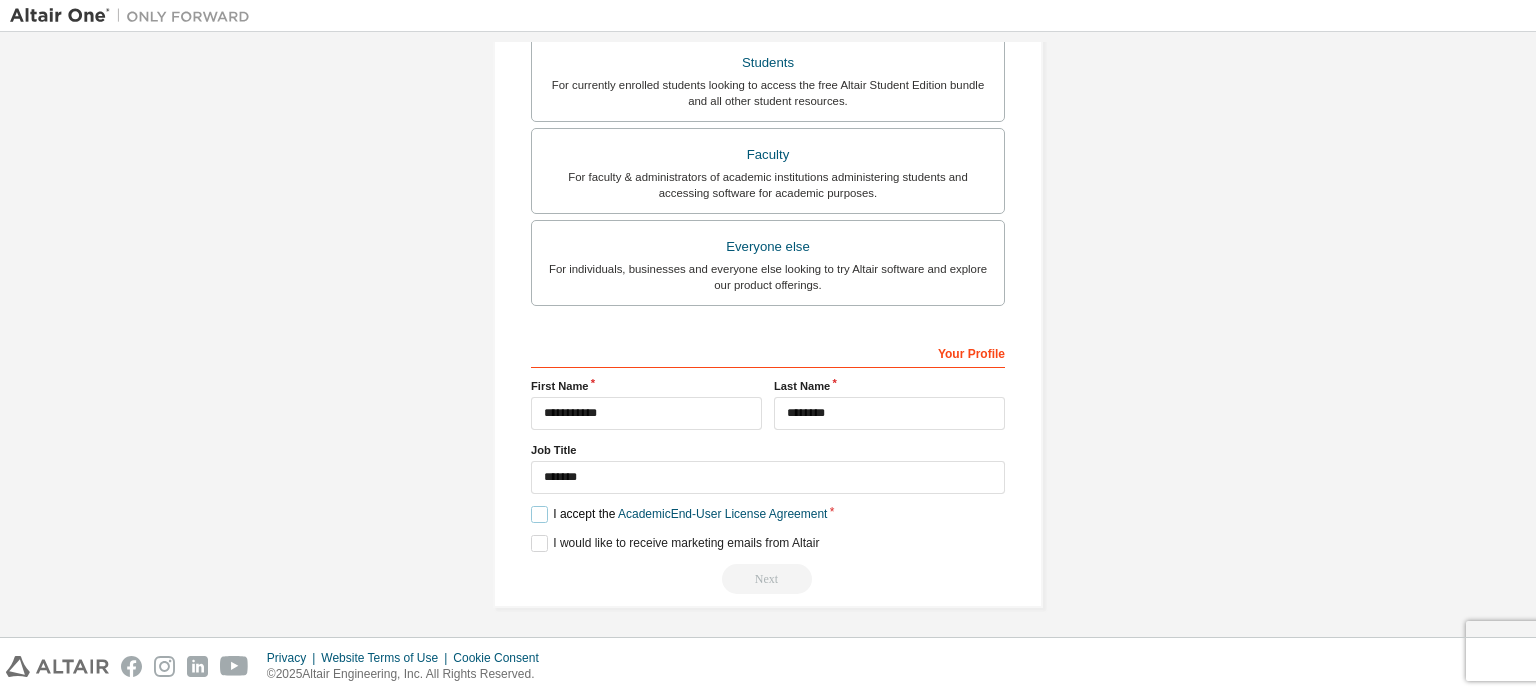 click on "I accept the   Academic   End-User License Agreement" at bounding box center [679, 514] 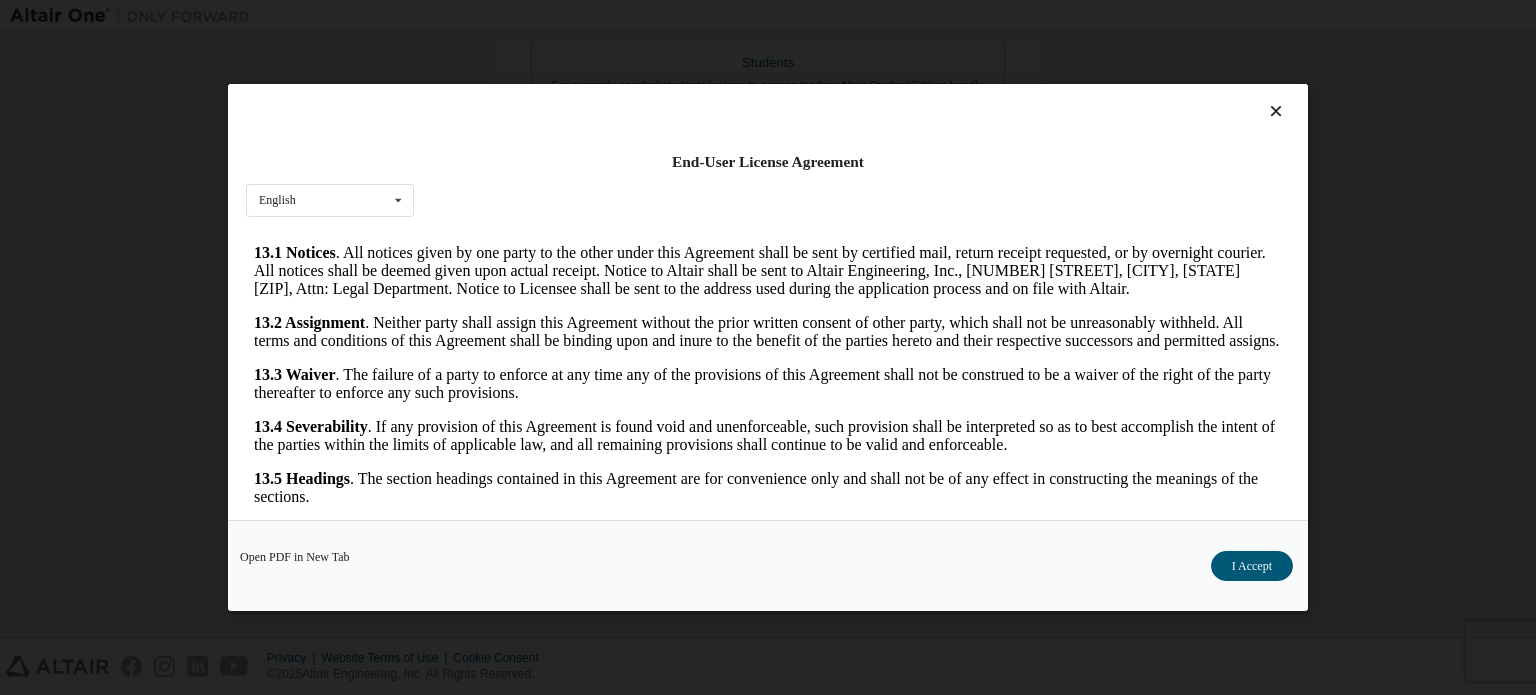 scroll, scrollTop: 3356, scrollLeft: 0, axis: vertical 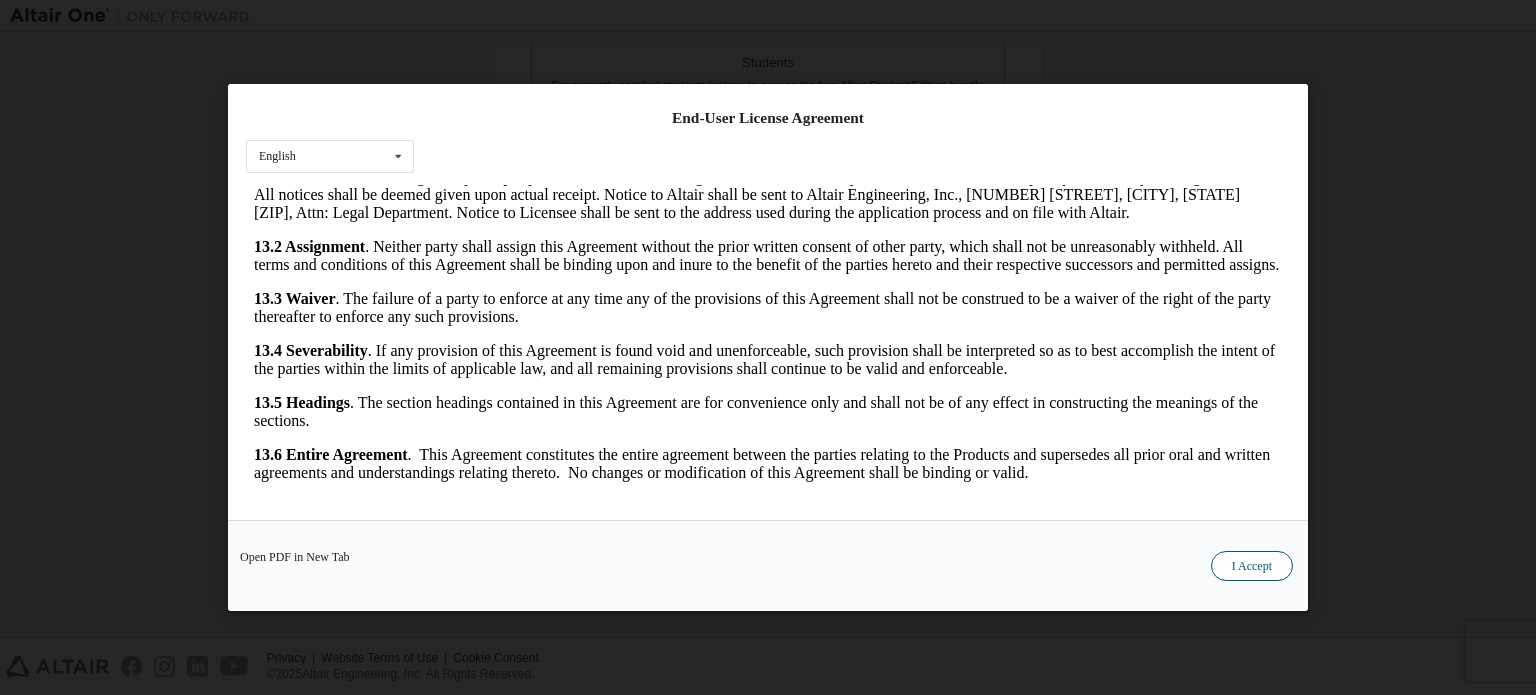 click on "I Accept" at bounding box center (1252, 566) 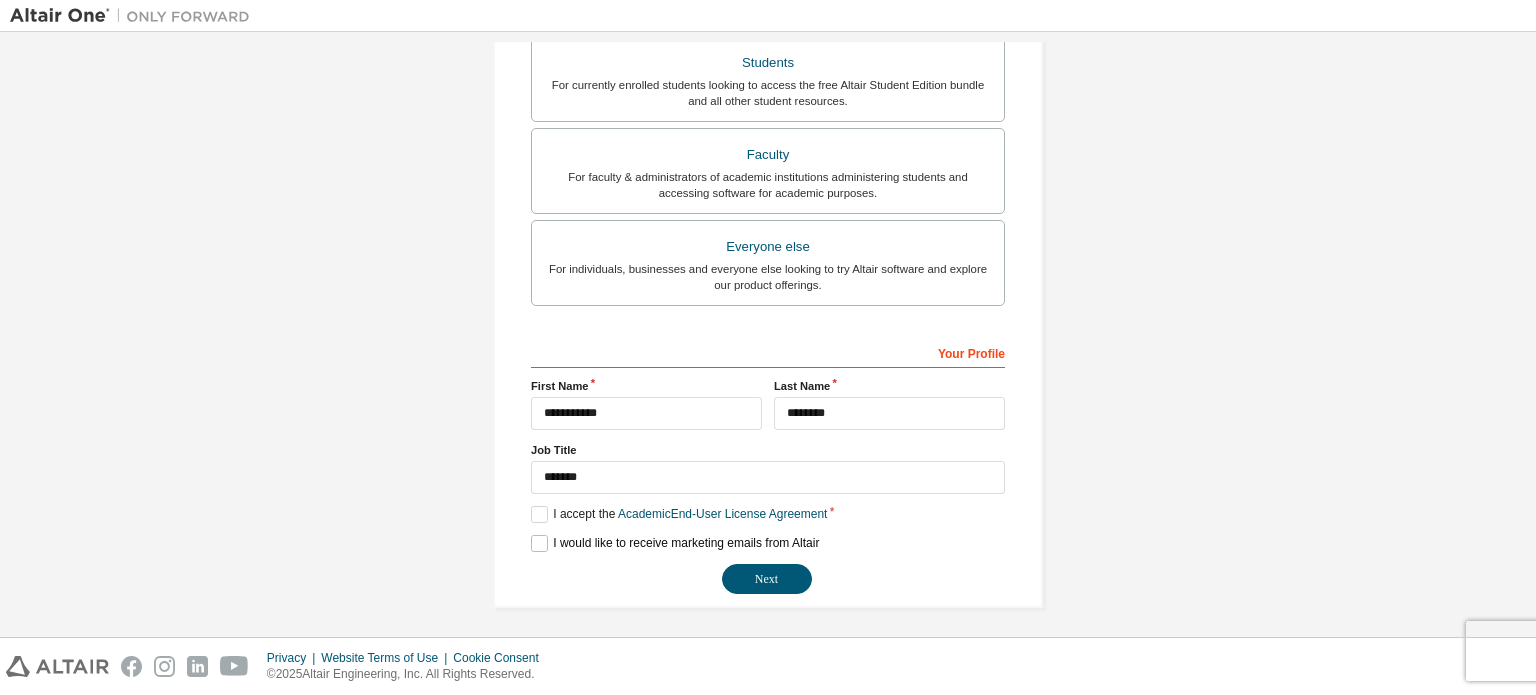 click on "I would like to receive marketing emails from Altair" at bounding box center [675, 543] 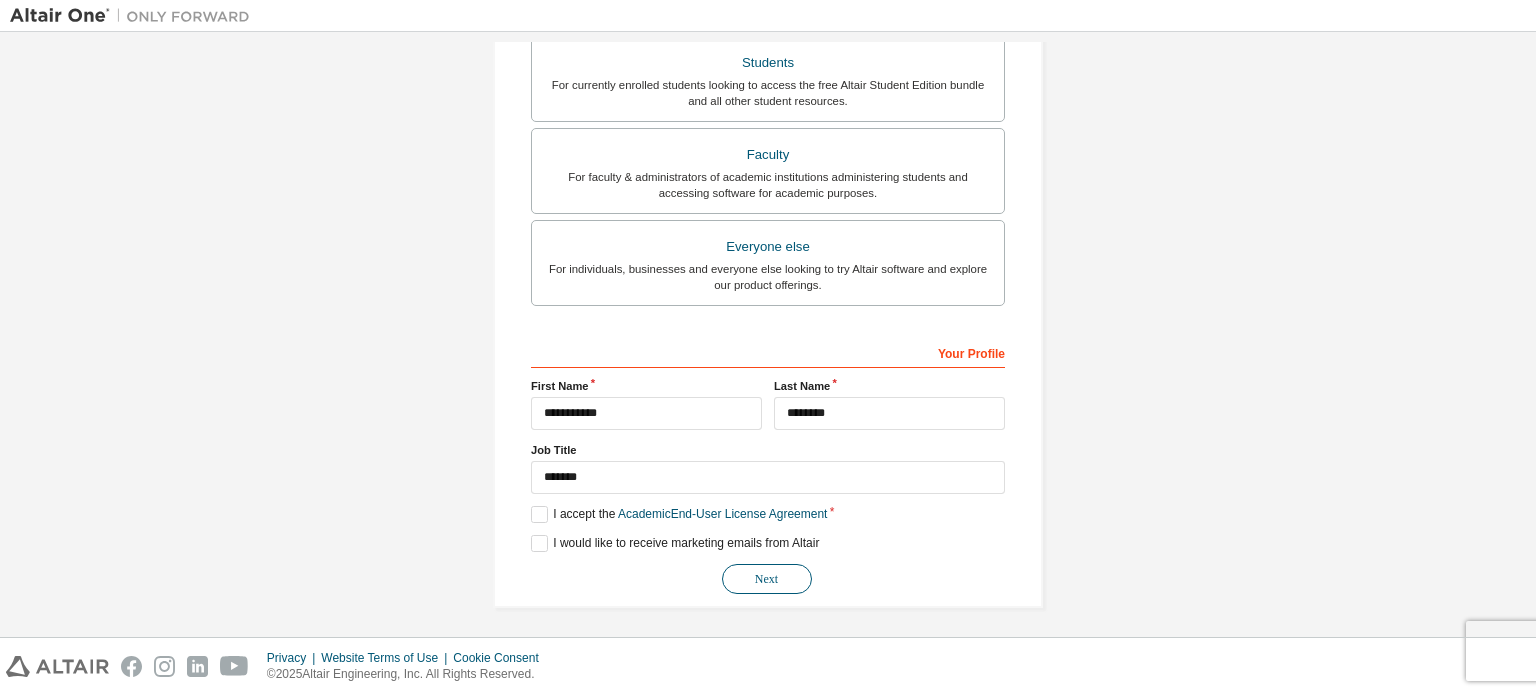 click on "Next" at bounding box center [767, 579] 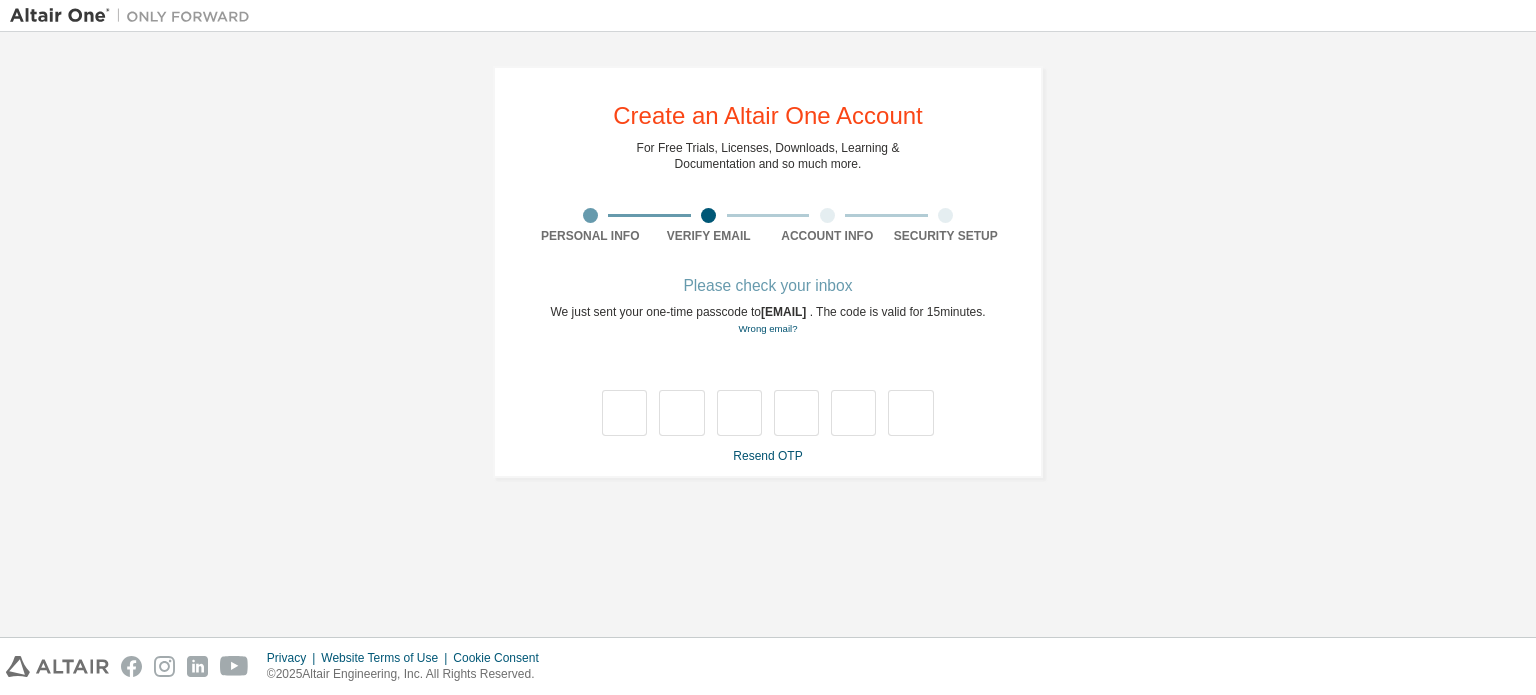 scroll, scrollTop: 0, scrollLeft: 0, axis: both 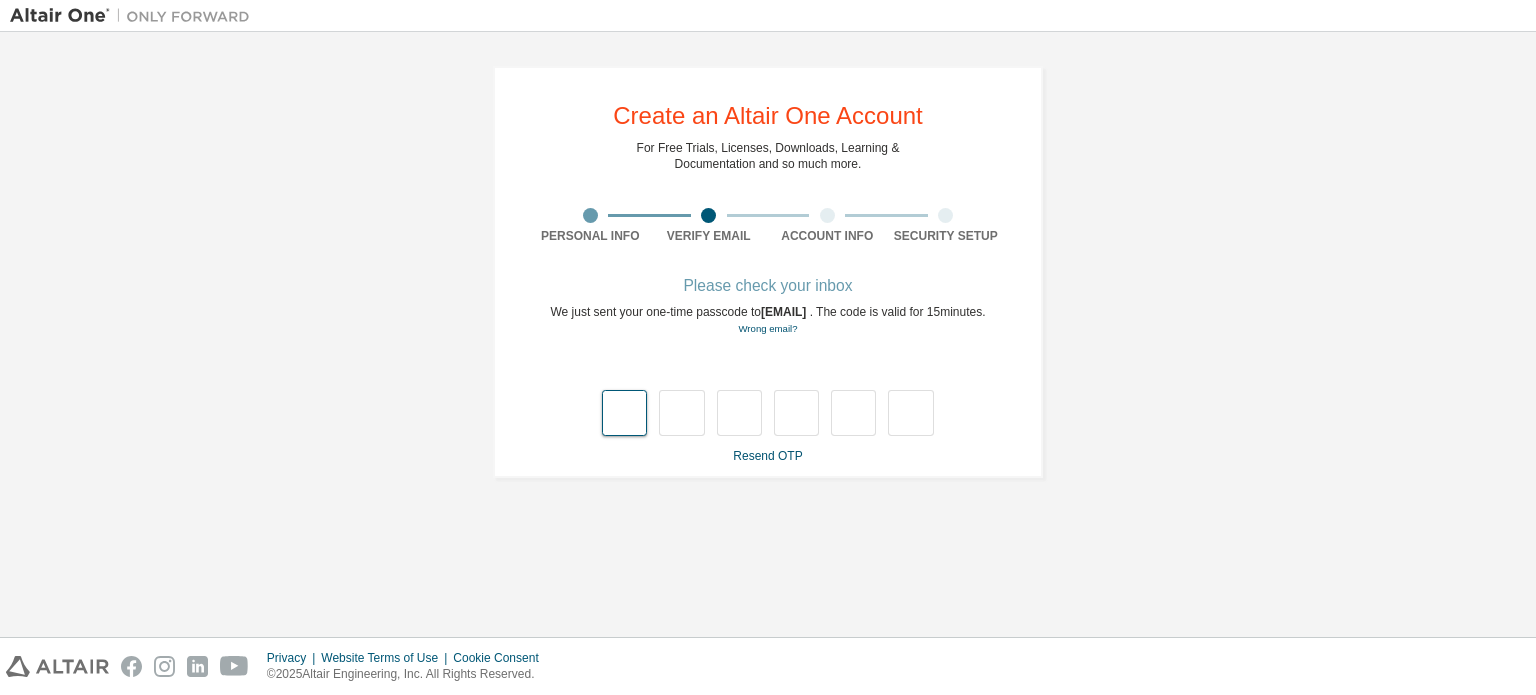 type on "*" 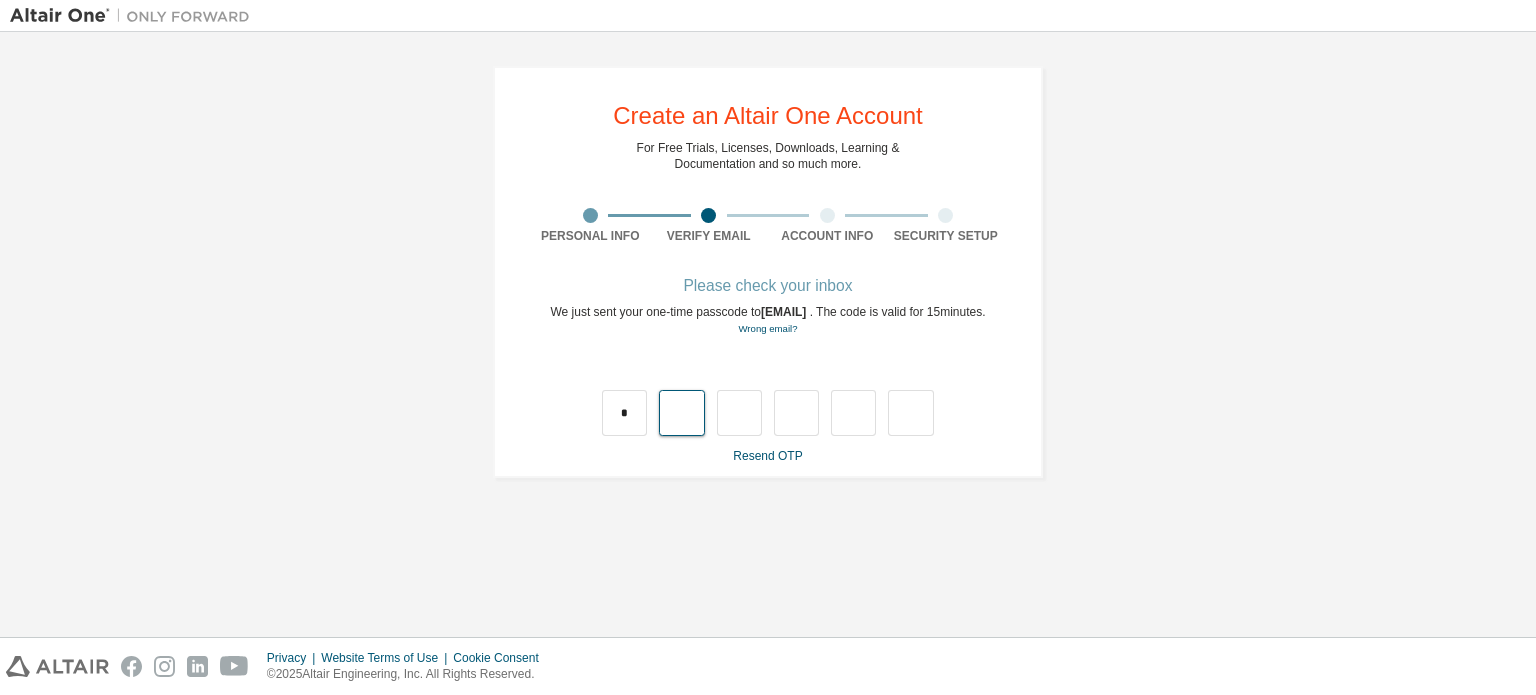 type on "*" 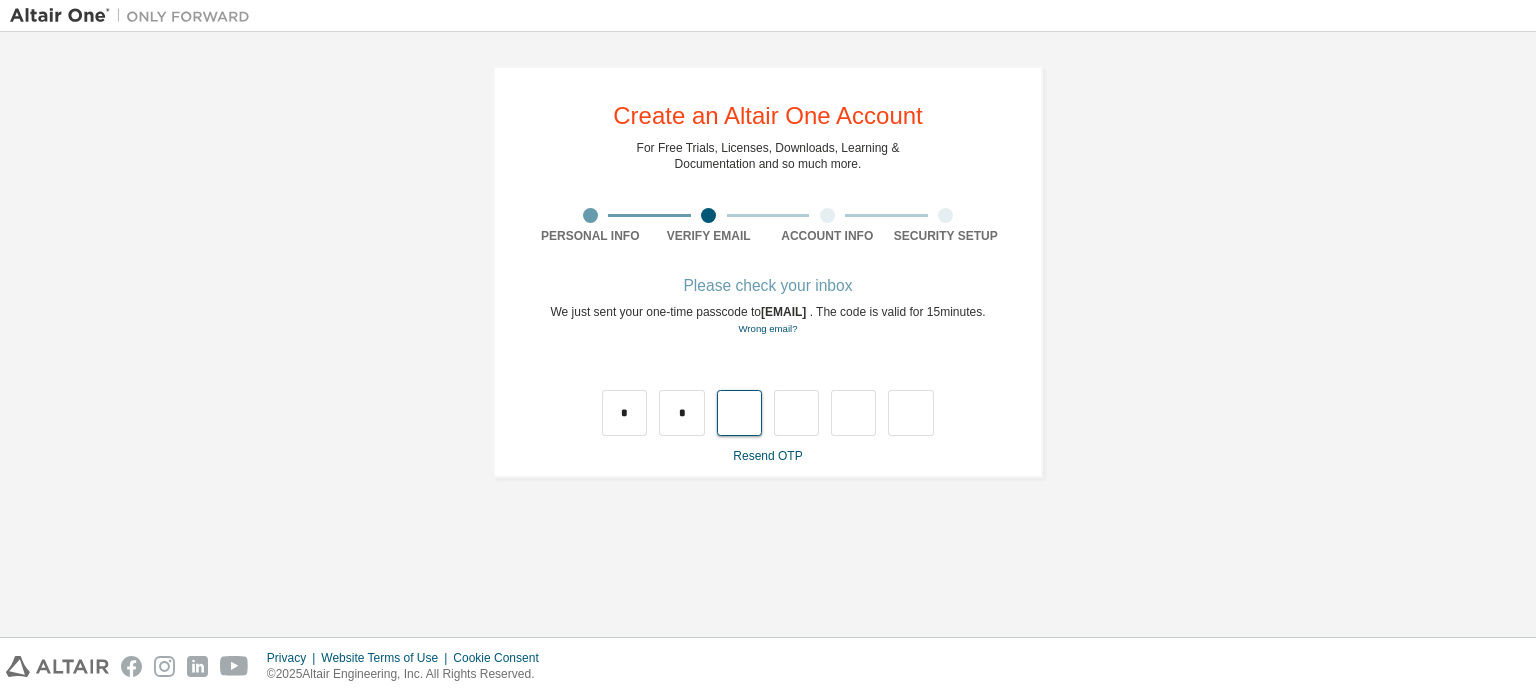 type on "*" 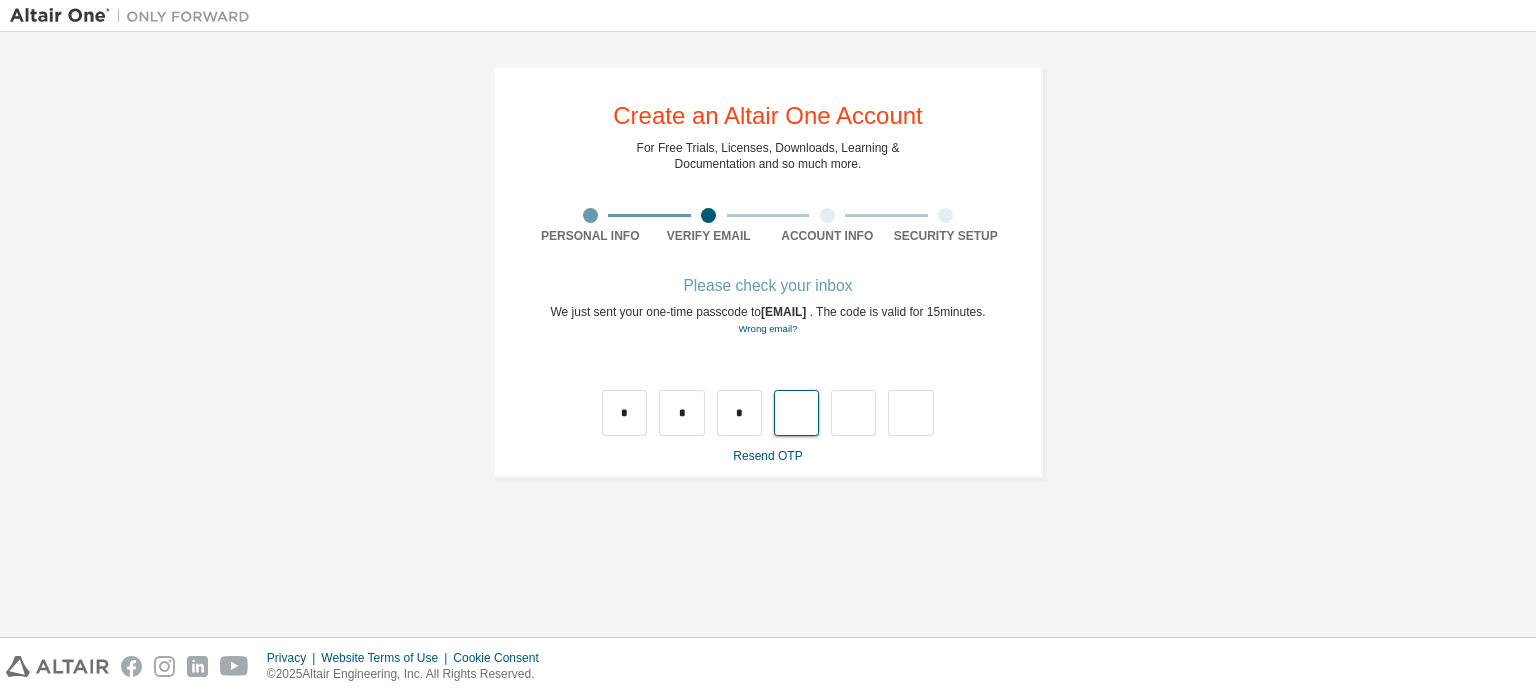 type on "*" 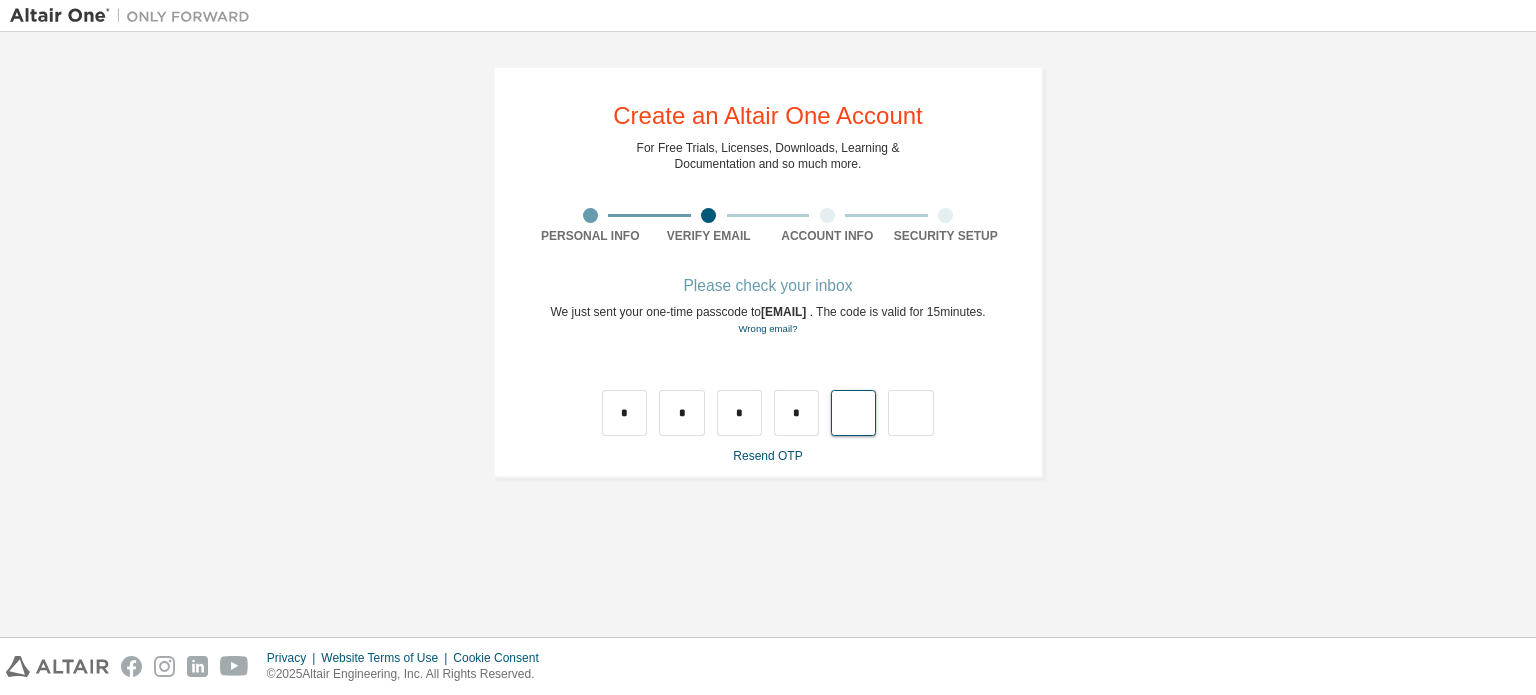 type on "*" 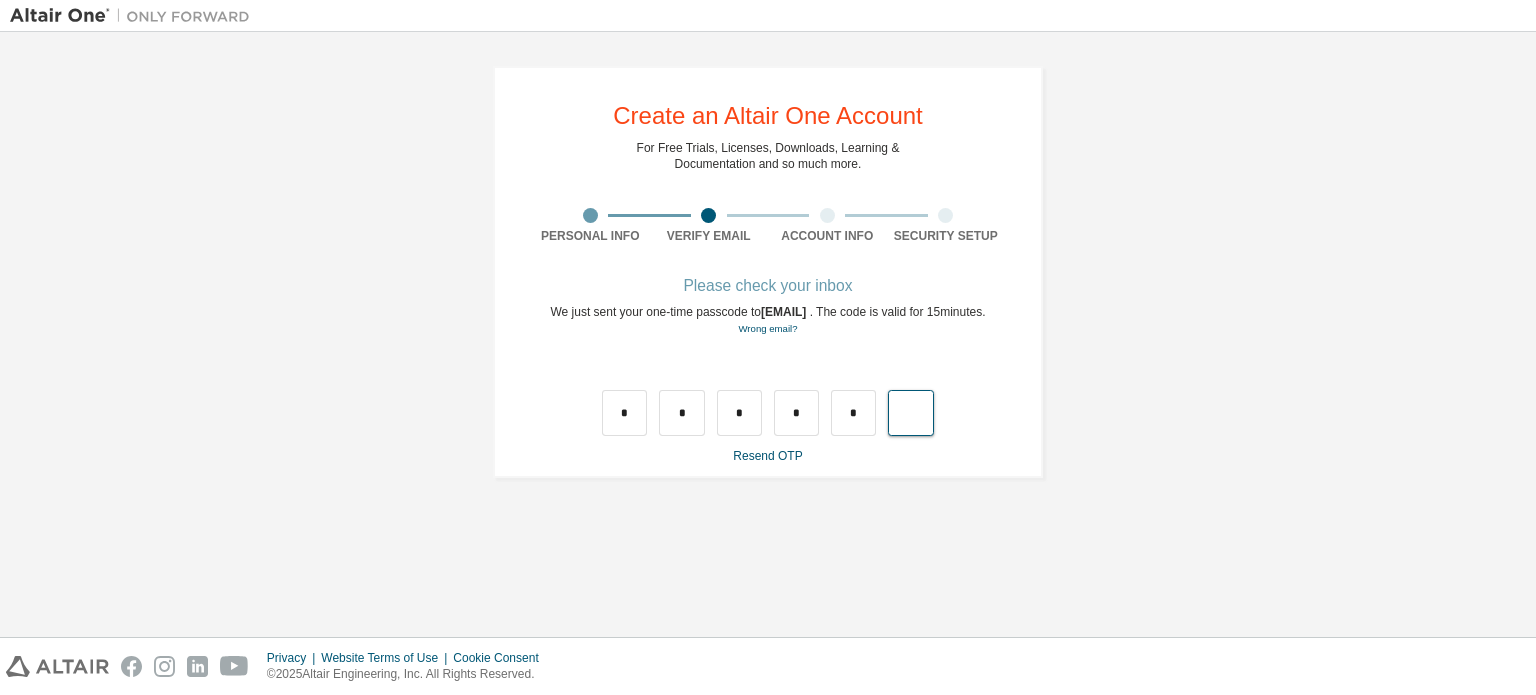 type on "*" 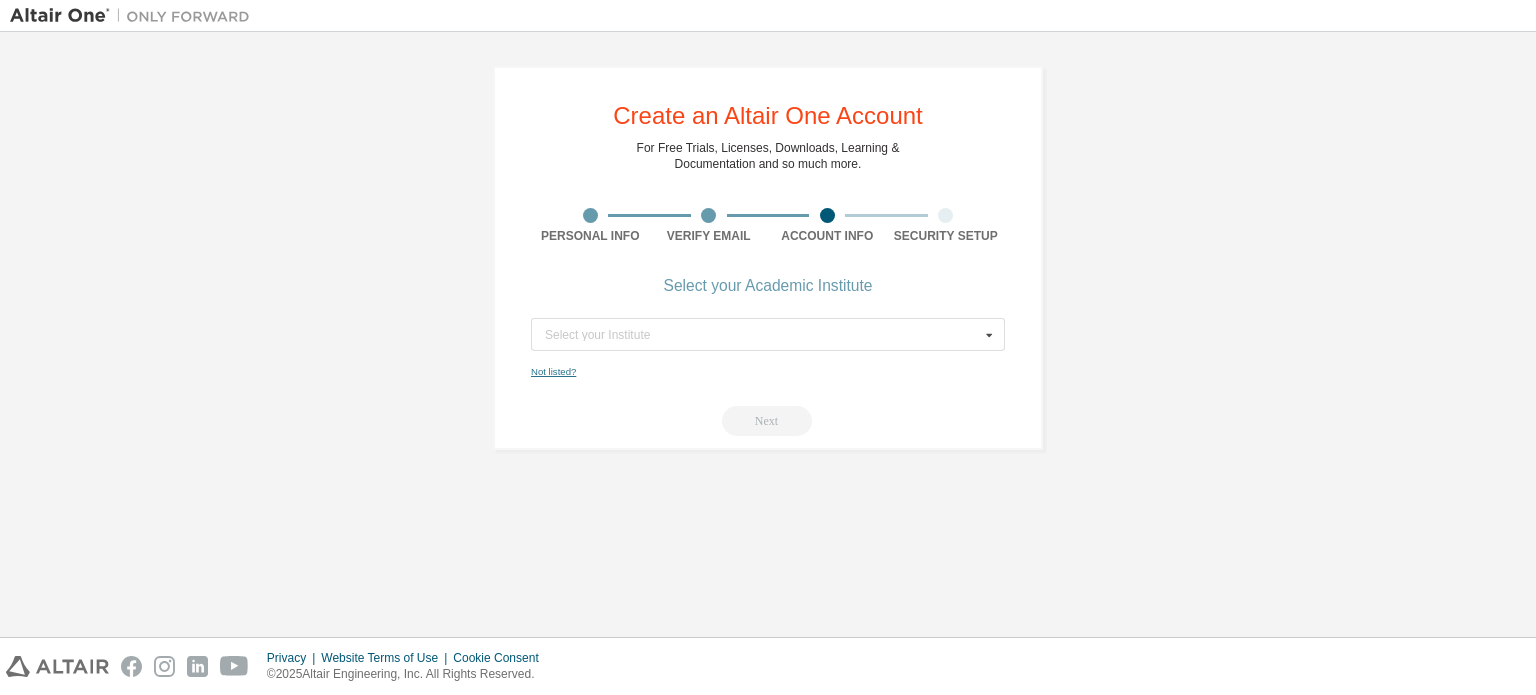 click on "Not listed?" at bounding box center [553, 371] 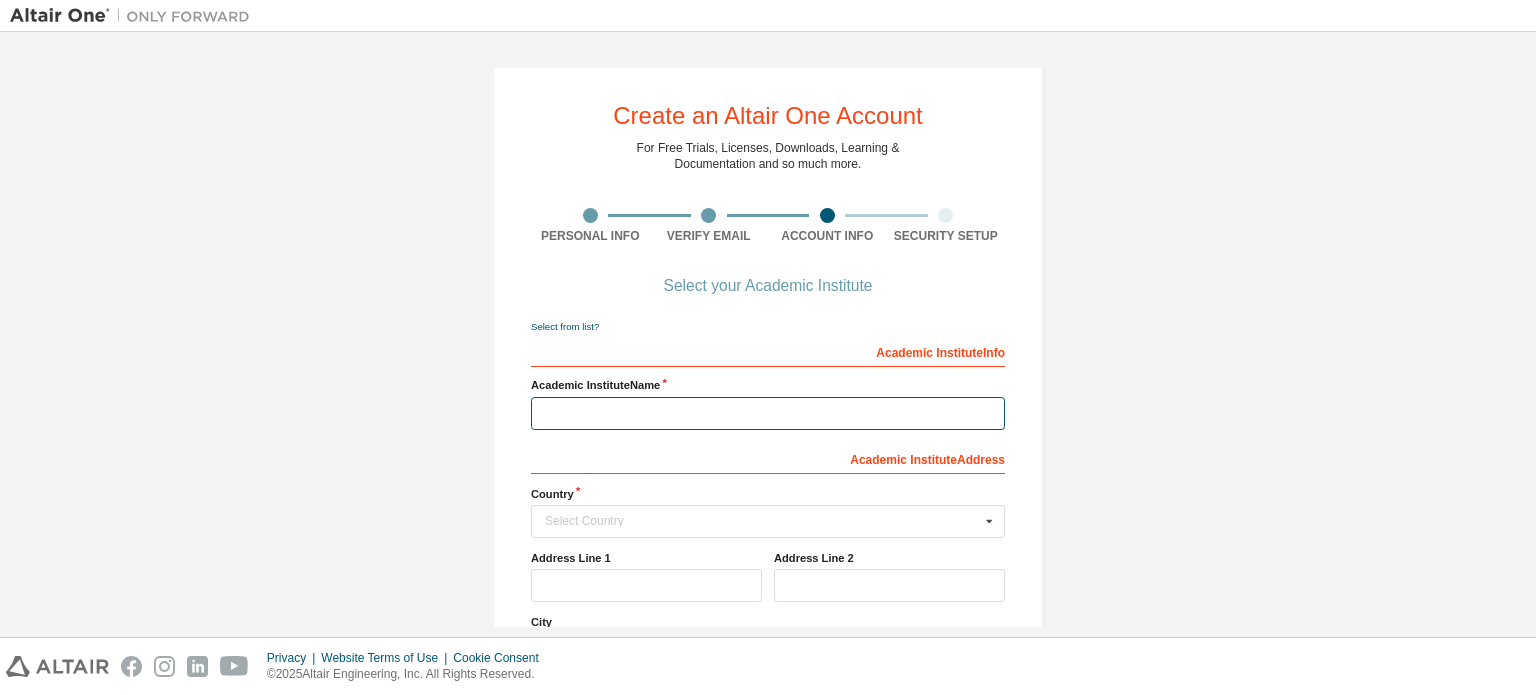 click at bounding box center [768, 413] 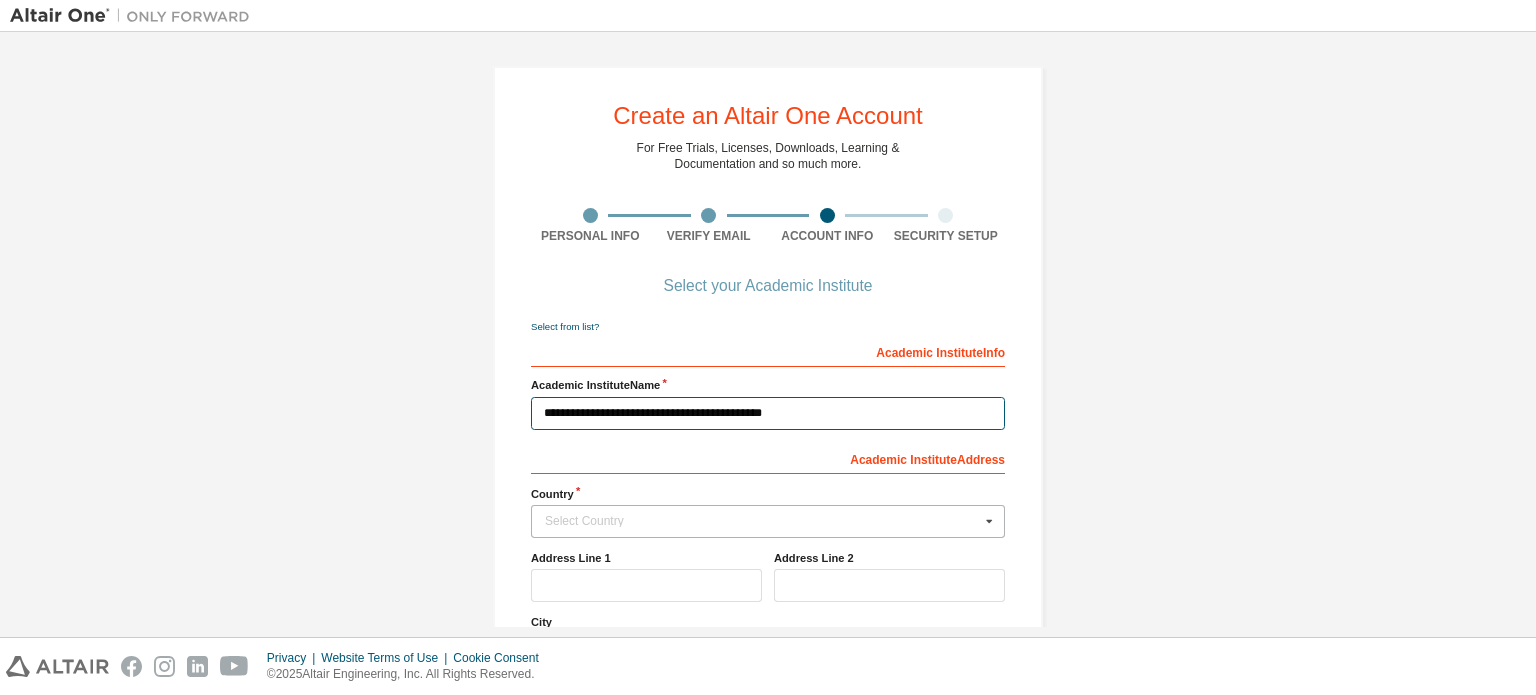 type on "**********" 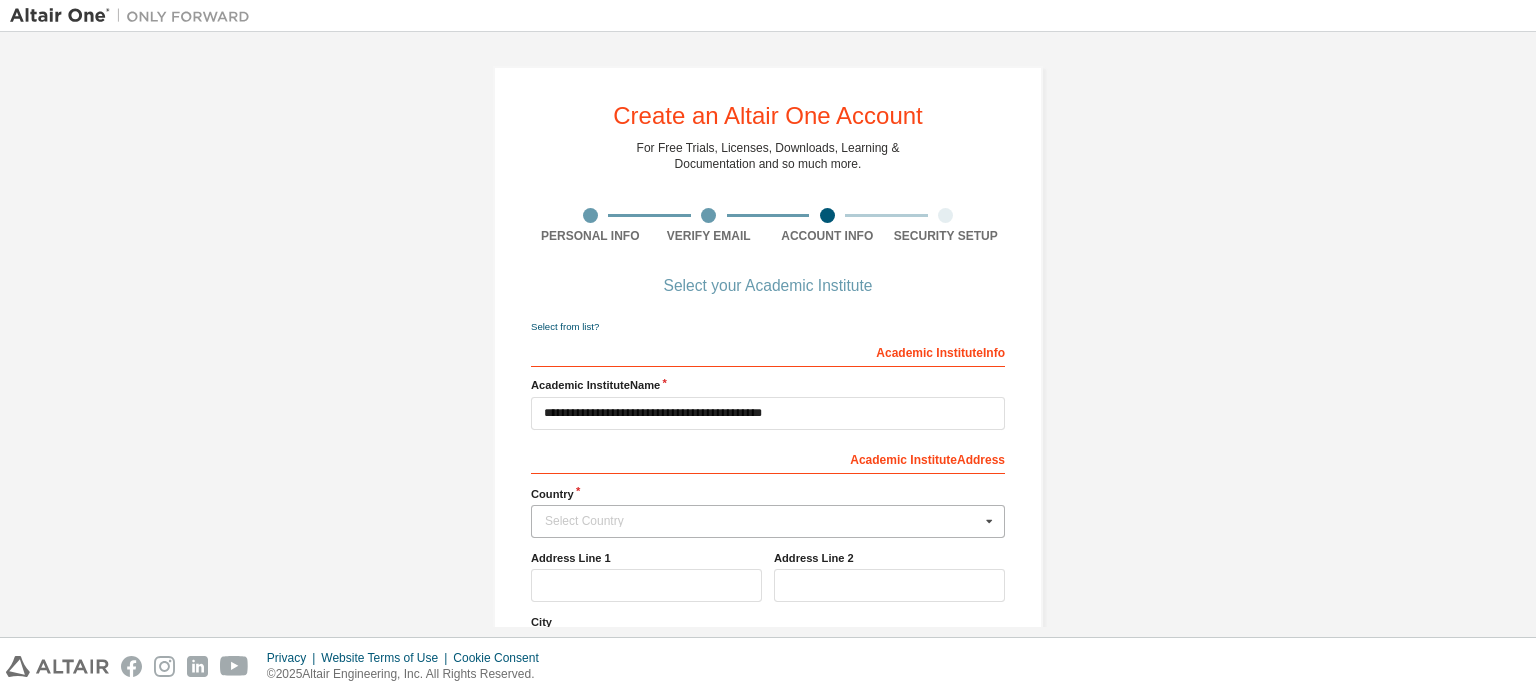 click on "Select Country" at bounding box center (762, 521) 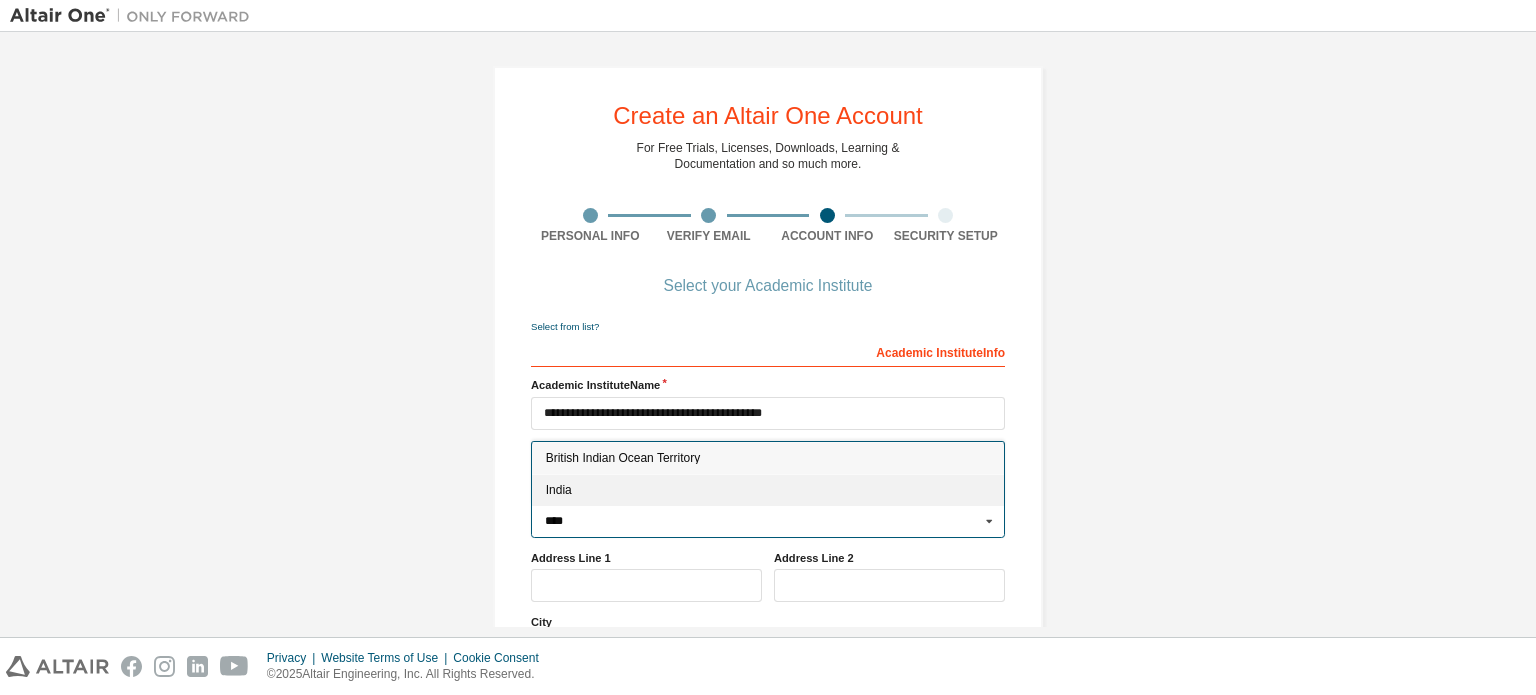 type on "****" 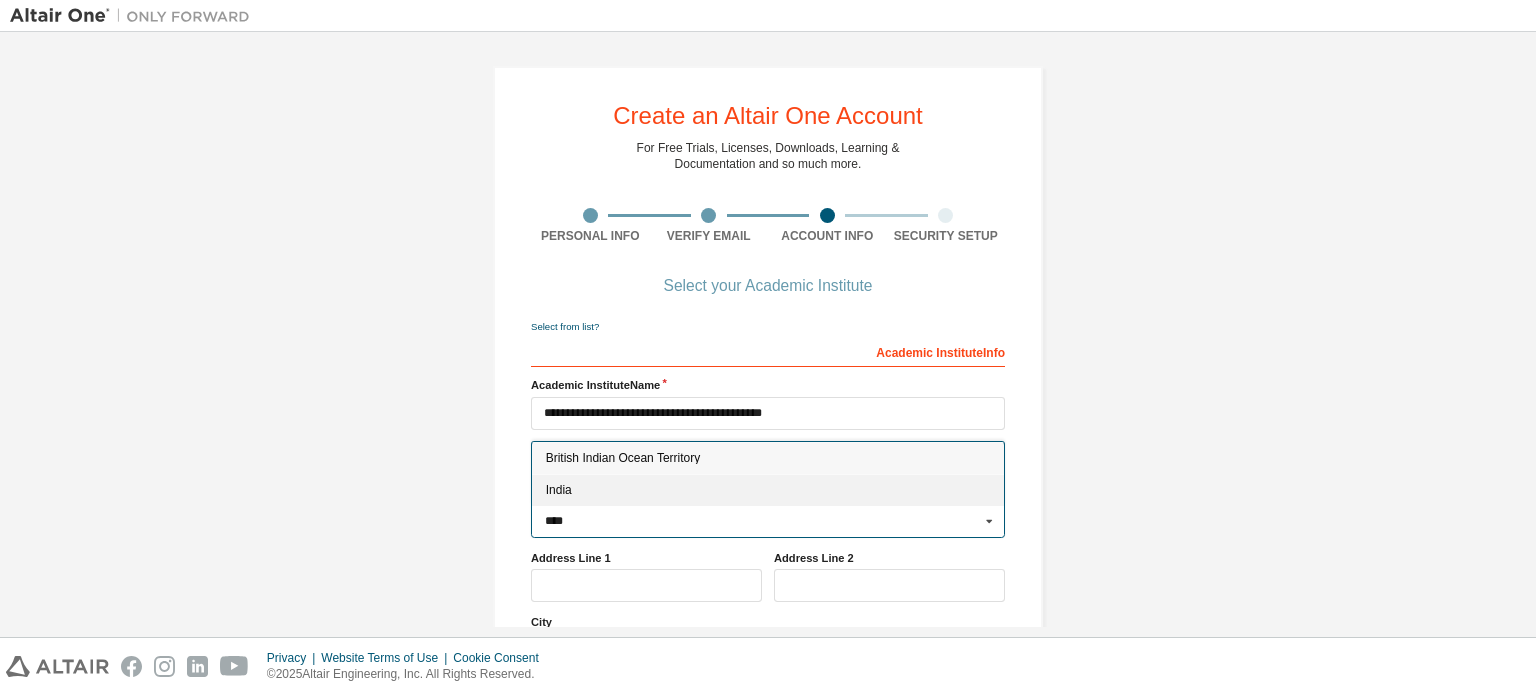 click on "India" at bounding box center [768, 491] 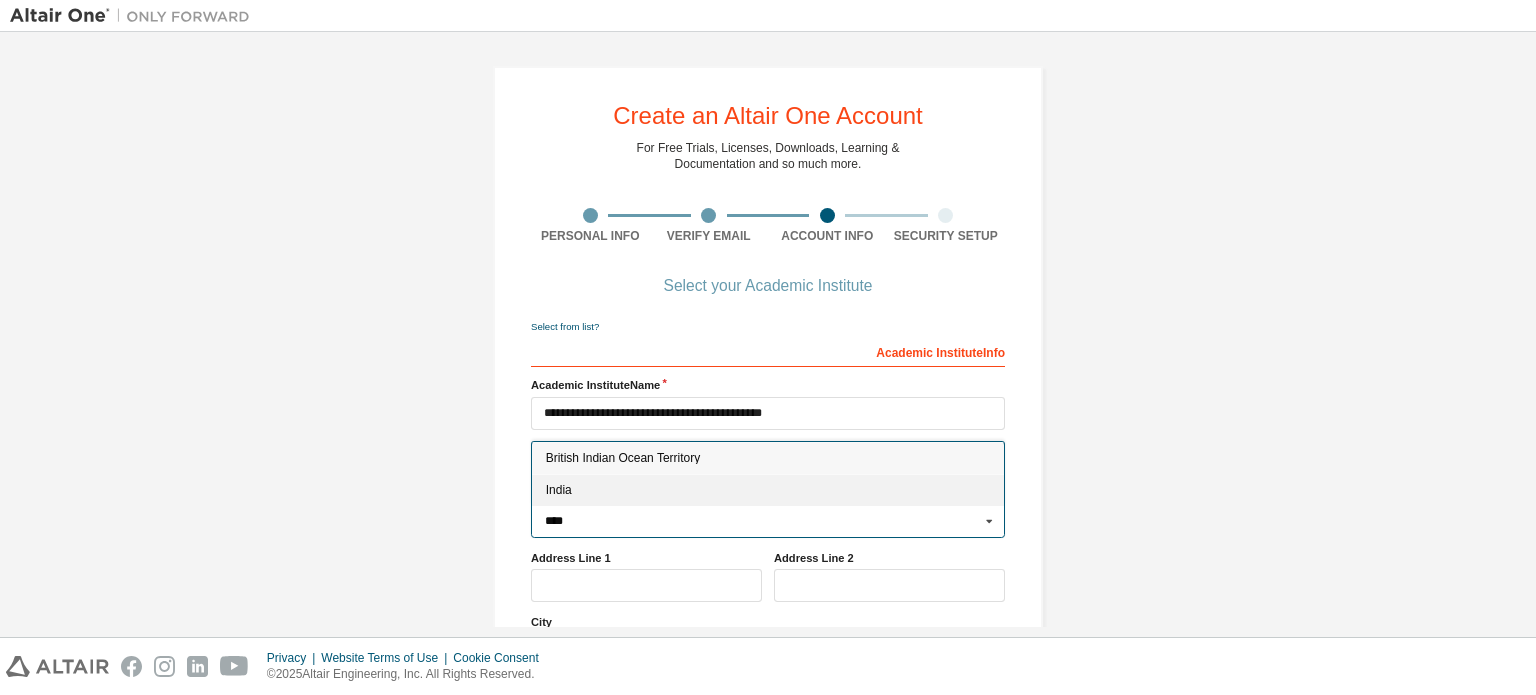 type on "***" 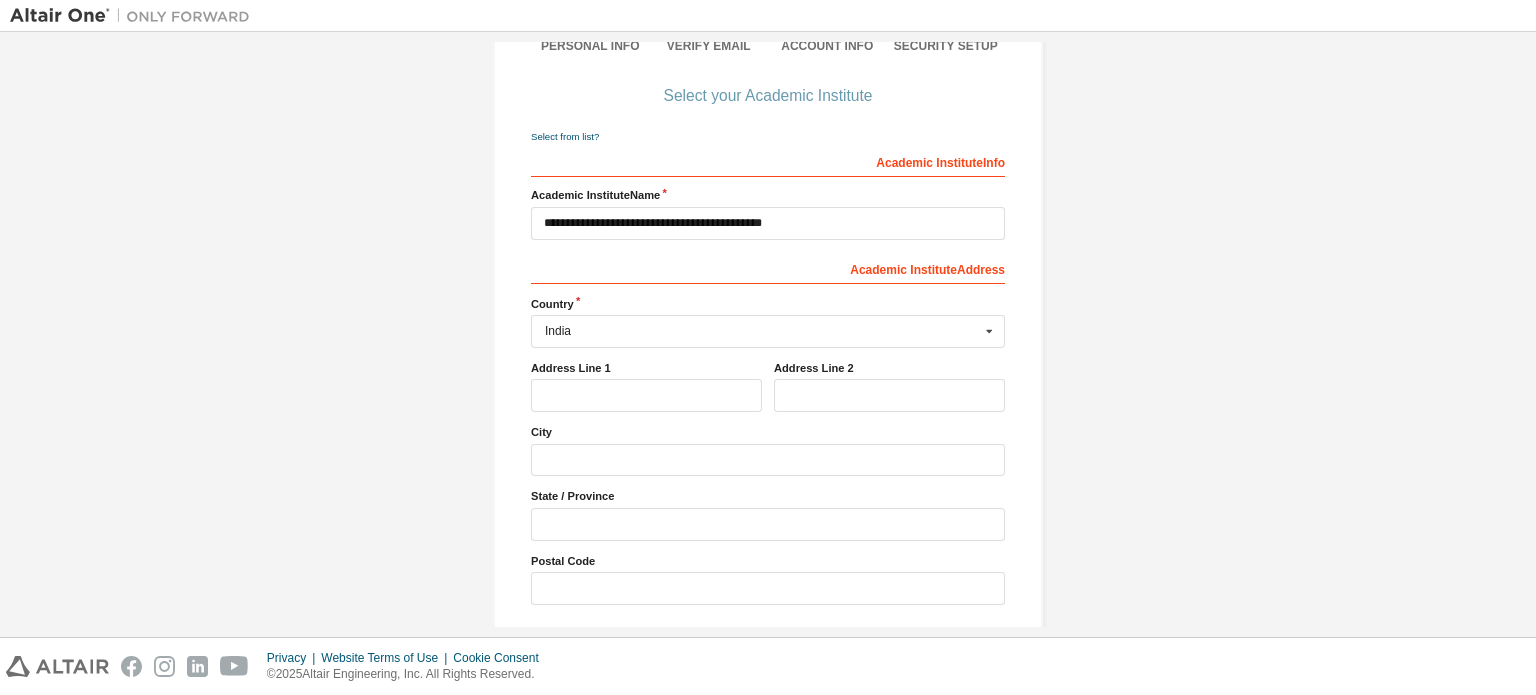 scroll, scrollTop: 256, scrollLeft: 0, axis: vertical 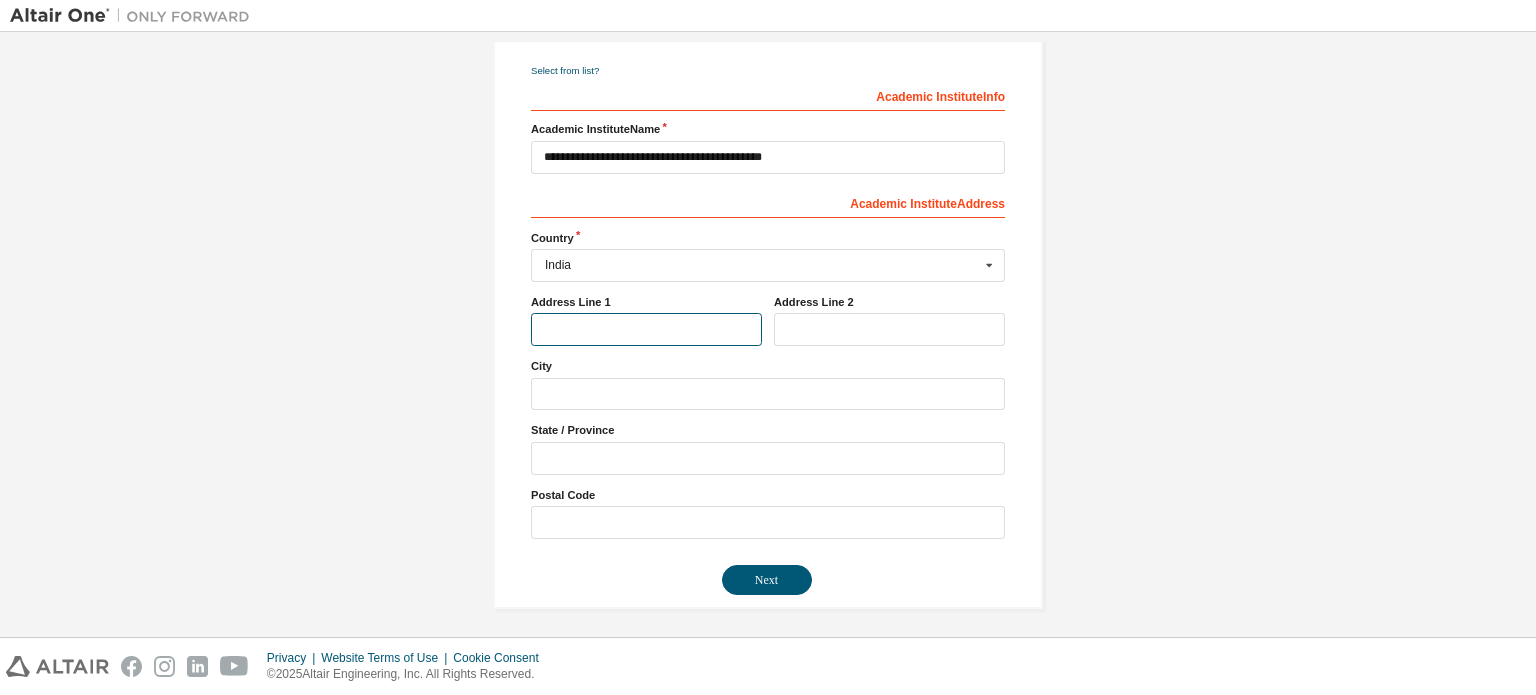 click at bounding box center [646, 329] 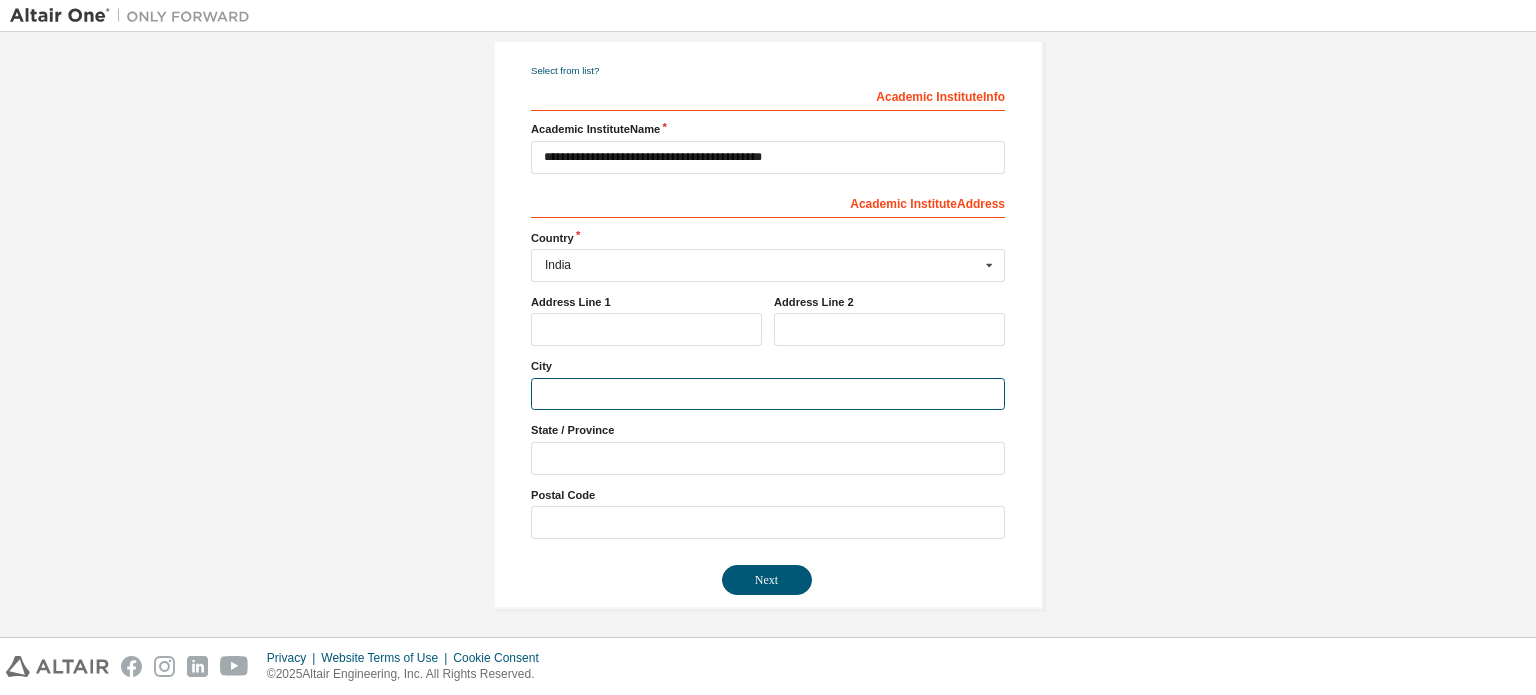 click at bounding box center [768, 394] 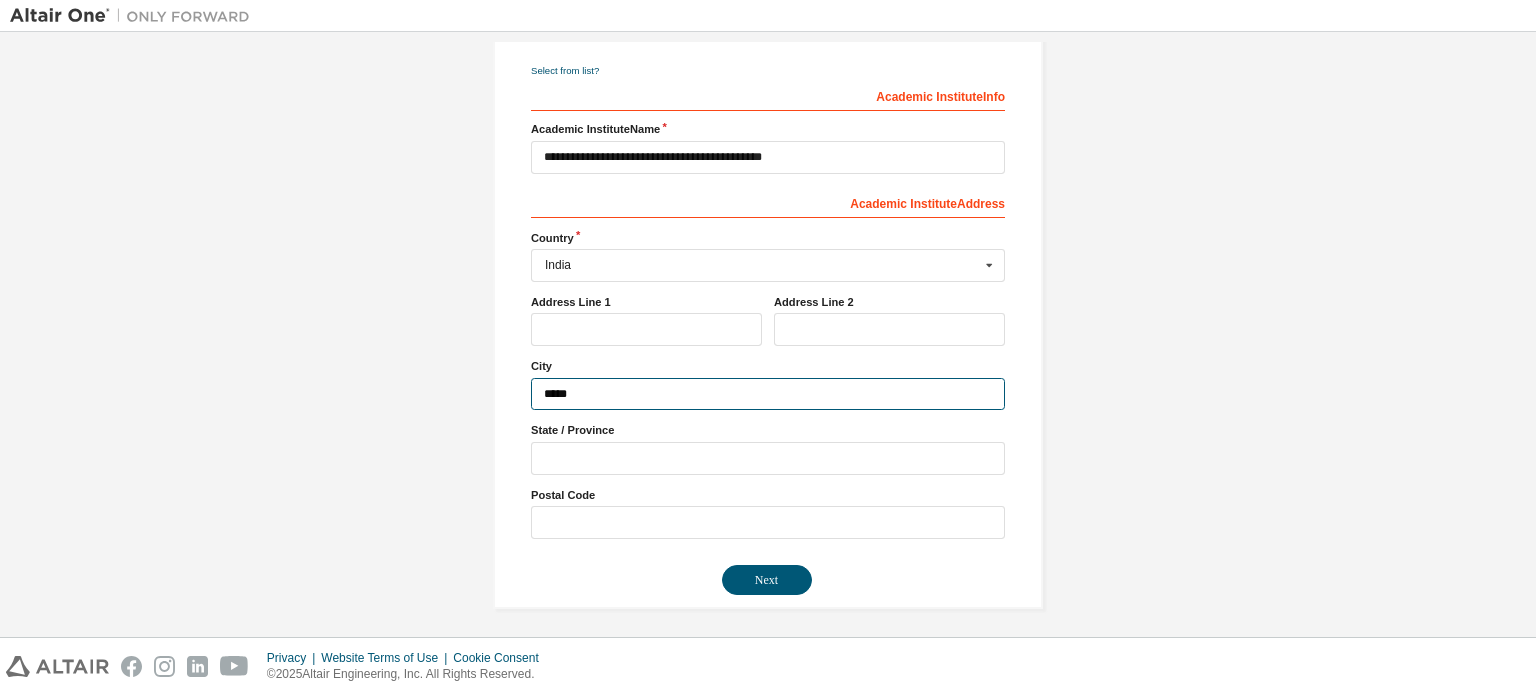 type on "*****" 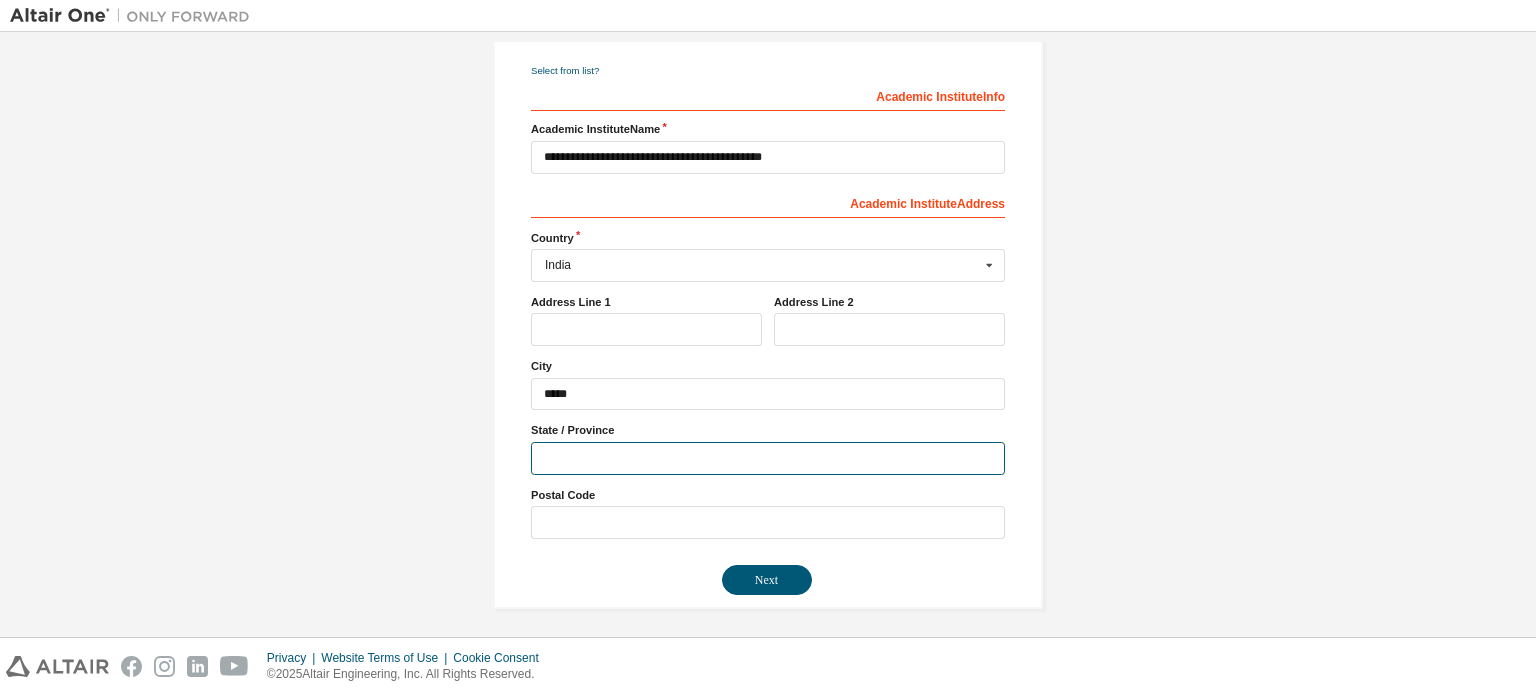 click at bounding box center [768, 458] 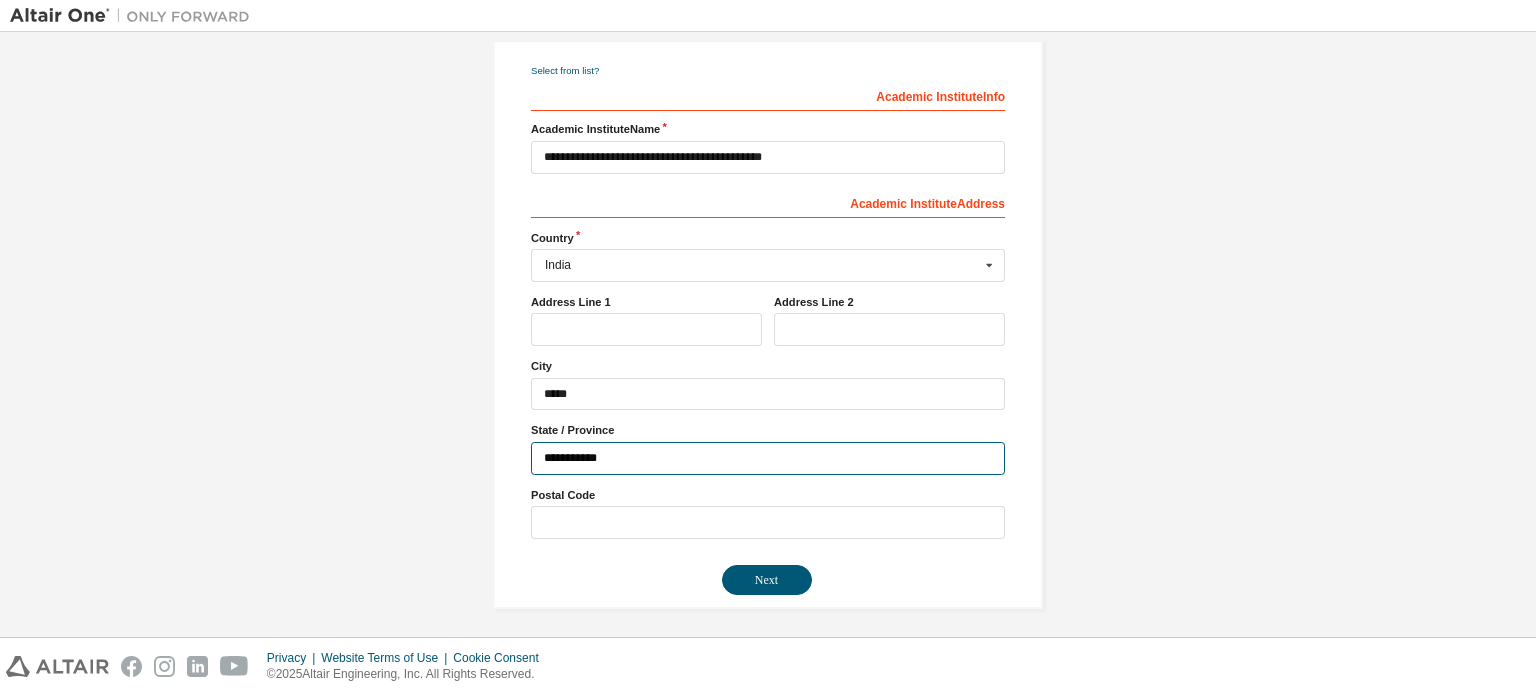 type on "**********" 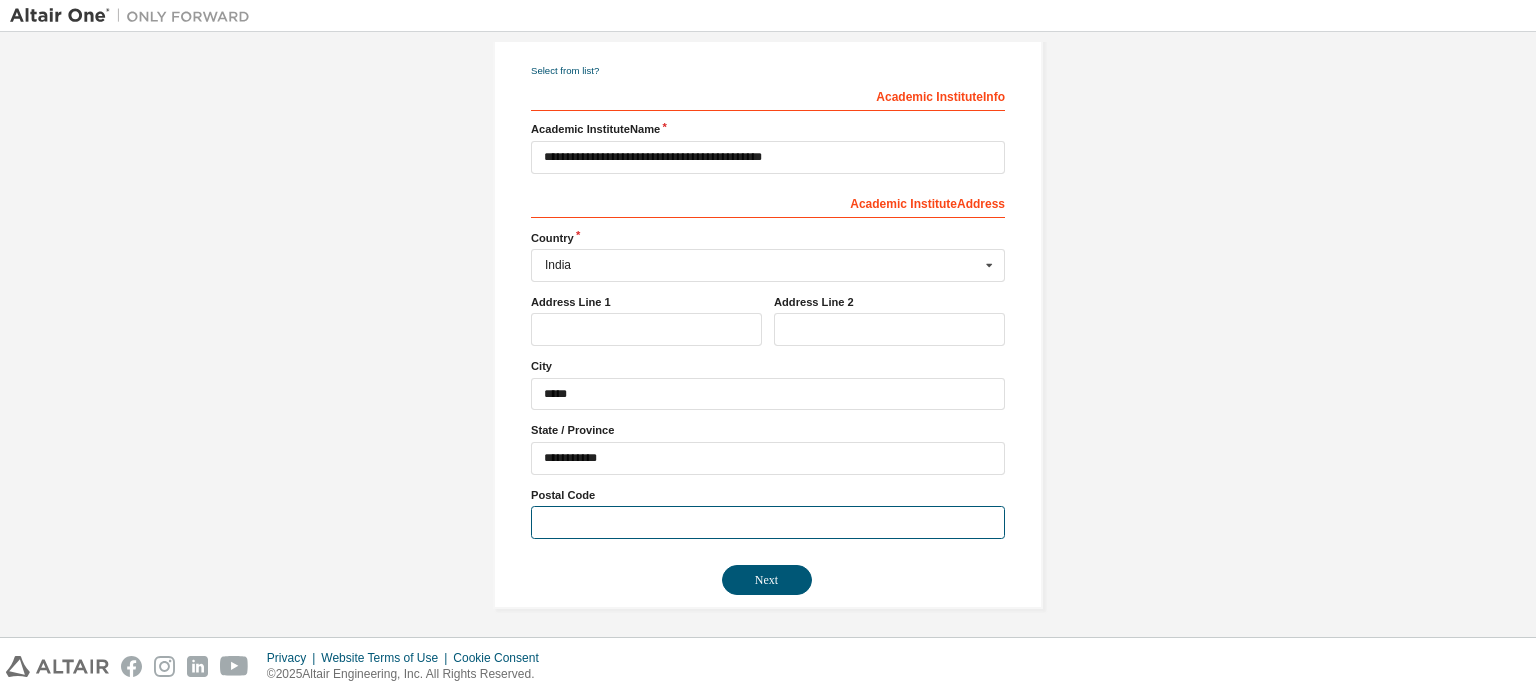 click at bounding box center (768, 522) 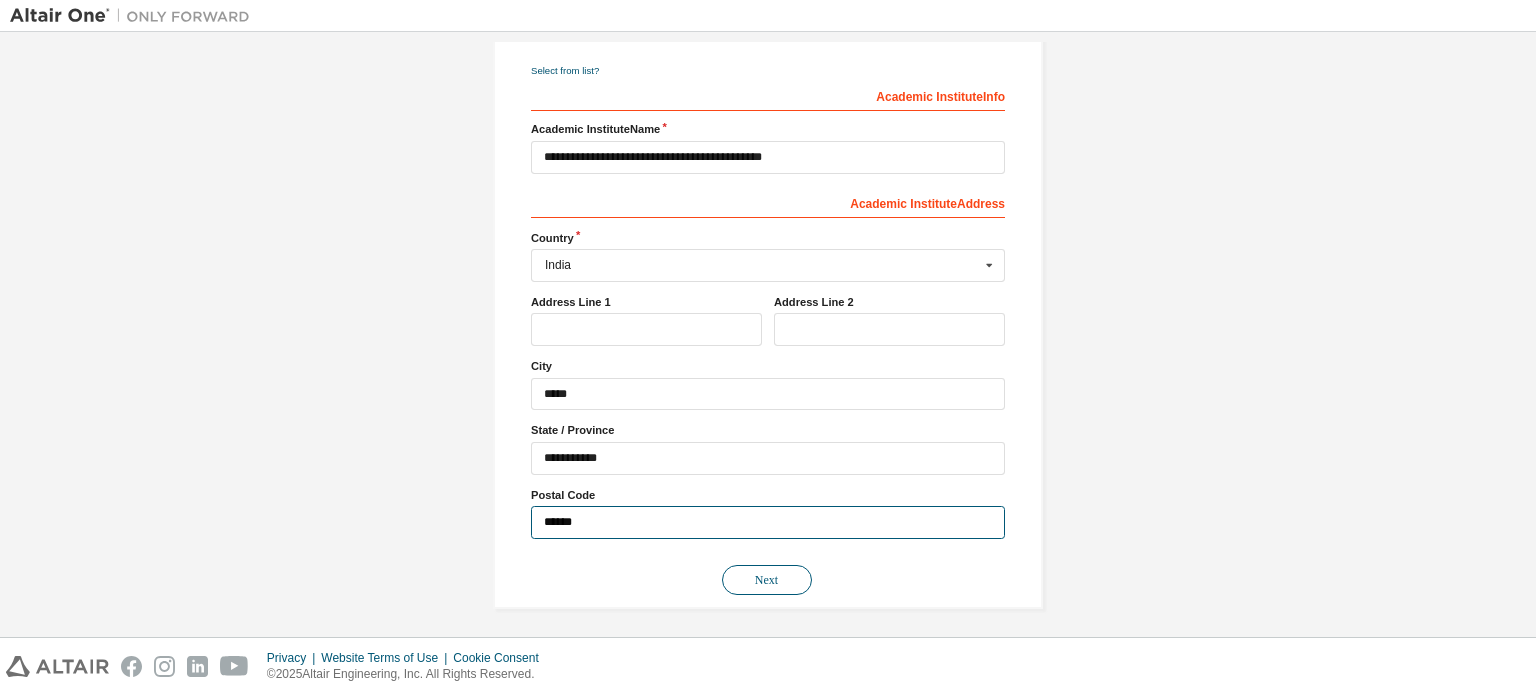 type on "******" 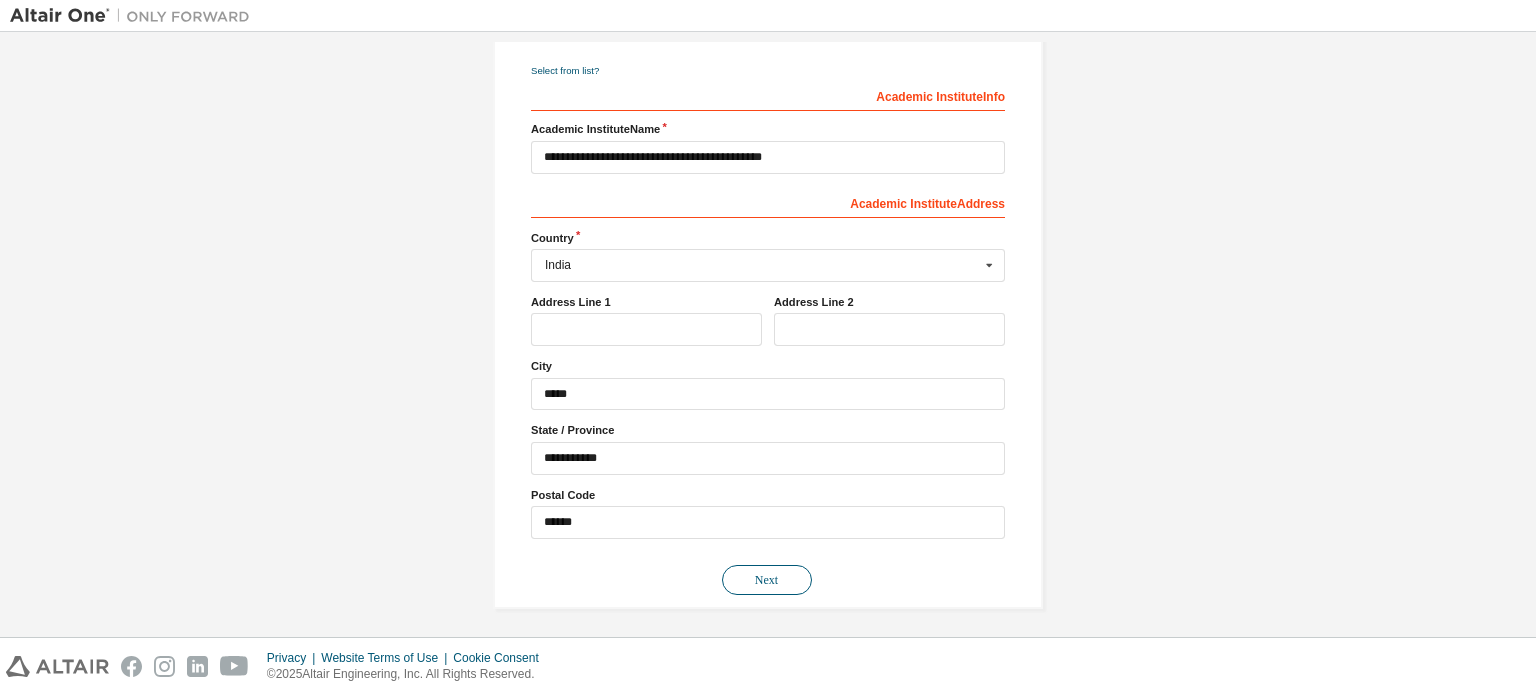 click on "Next" at bounding box center (767, 580) 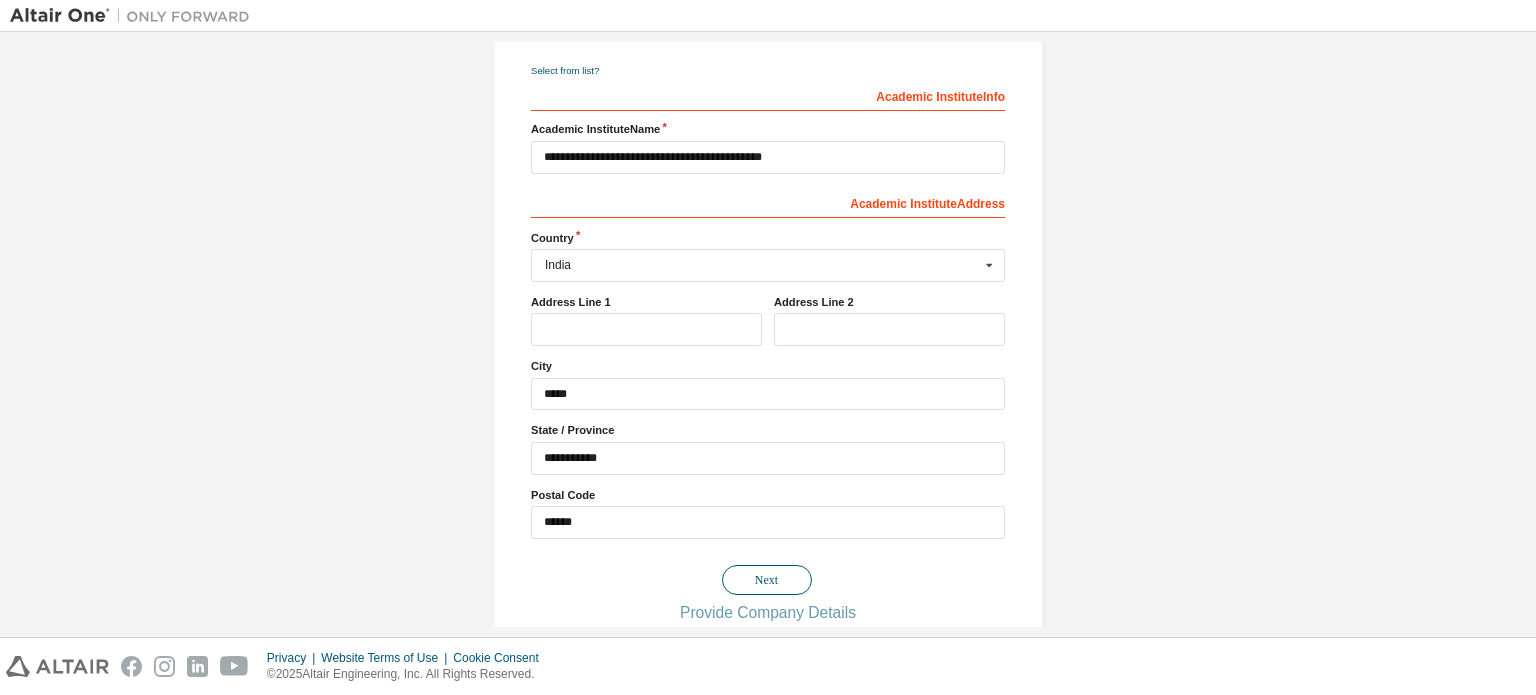 type 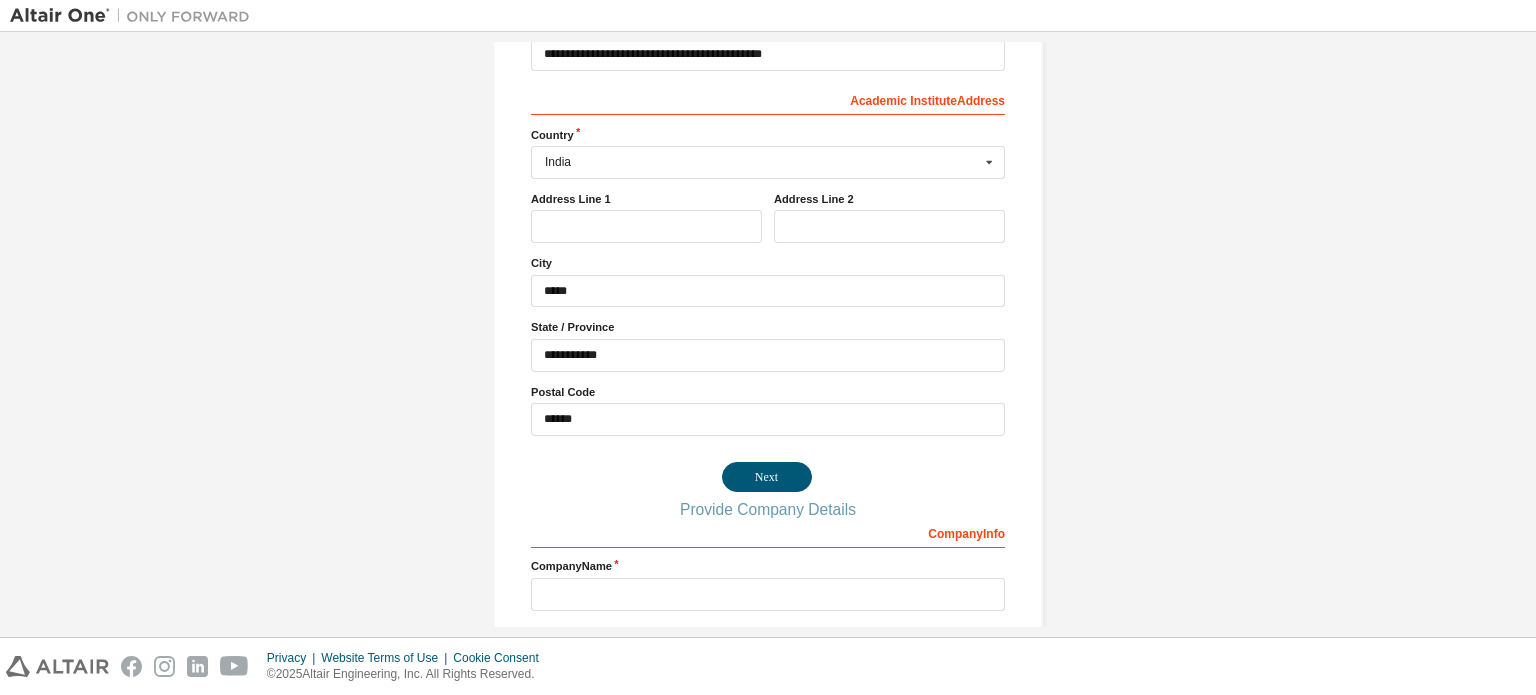 scroll, scrollTop: 362, scrollLeft: 0, axis: vertical 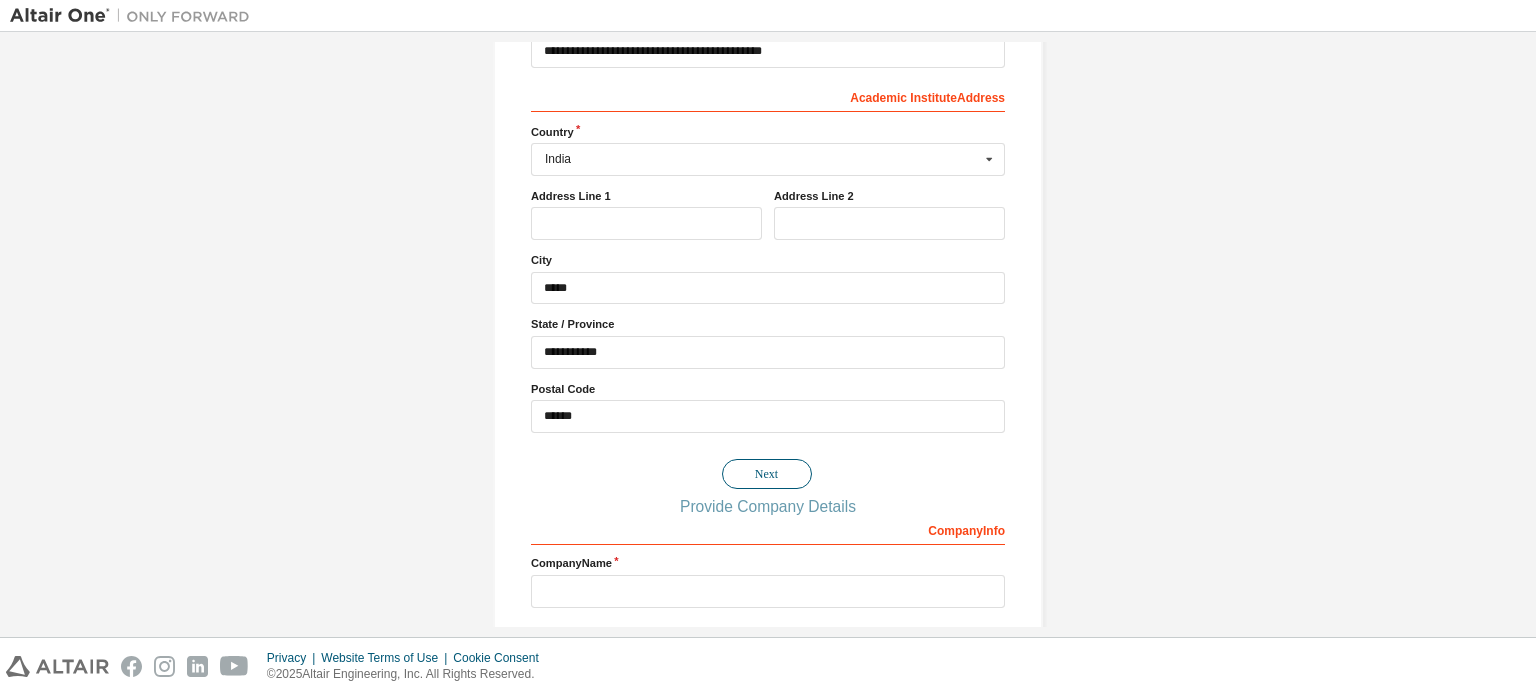 click on "Next" at bounding box center [767, 474] 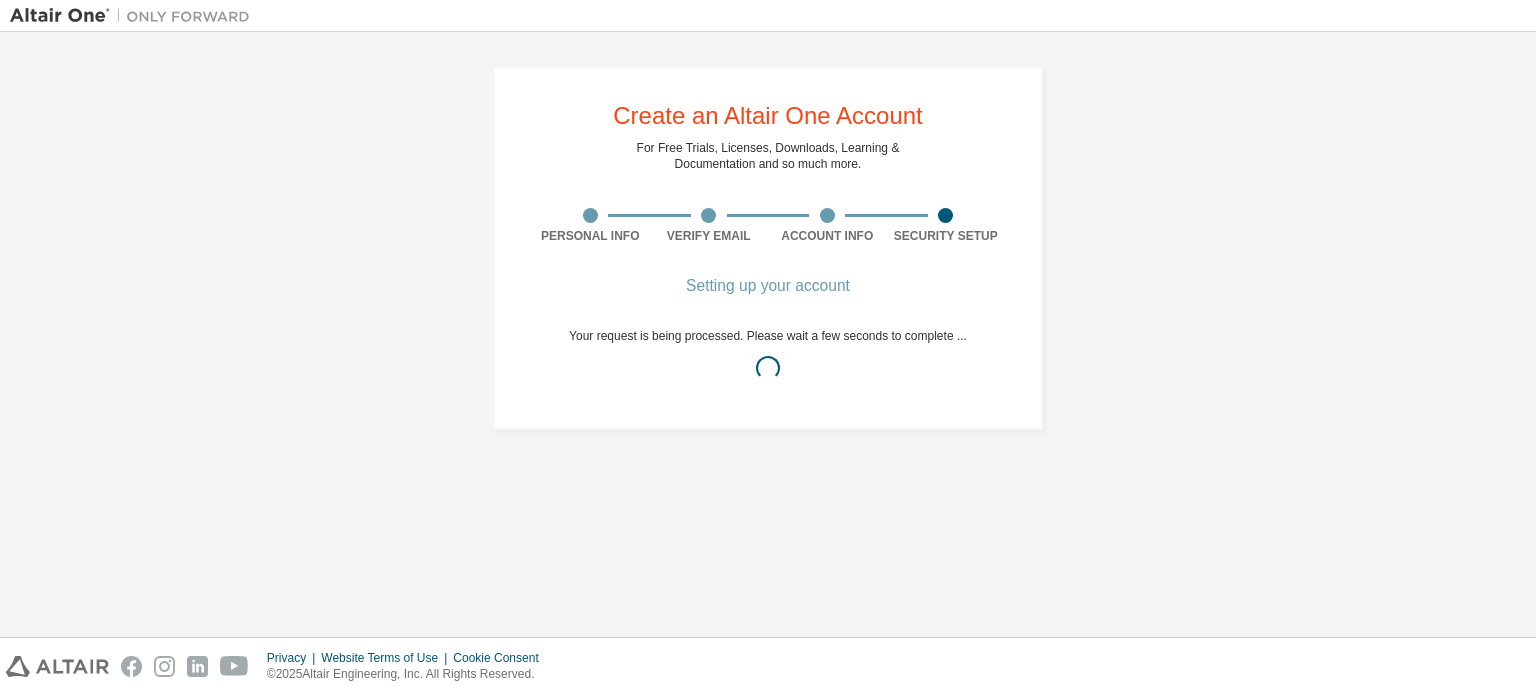 scroll, scrollTop: 0, scrollLeft: 0, axis: both 